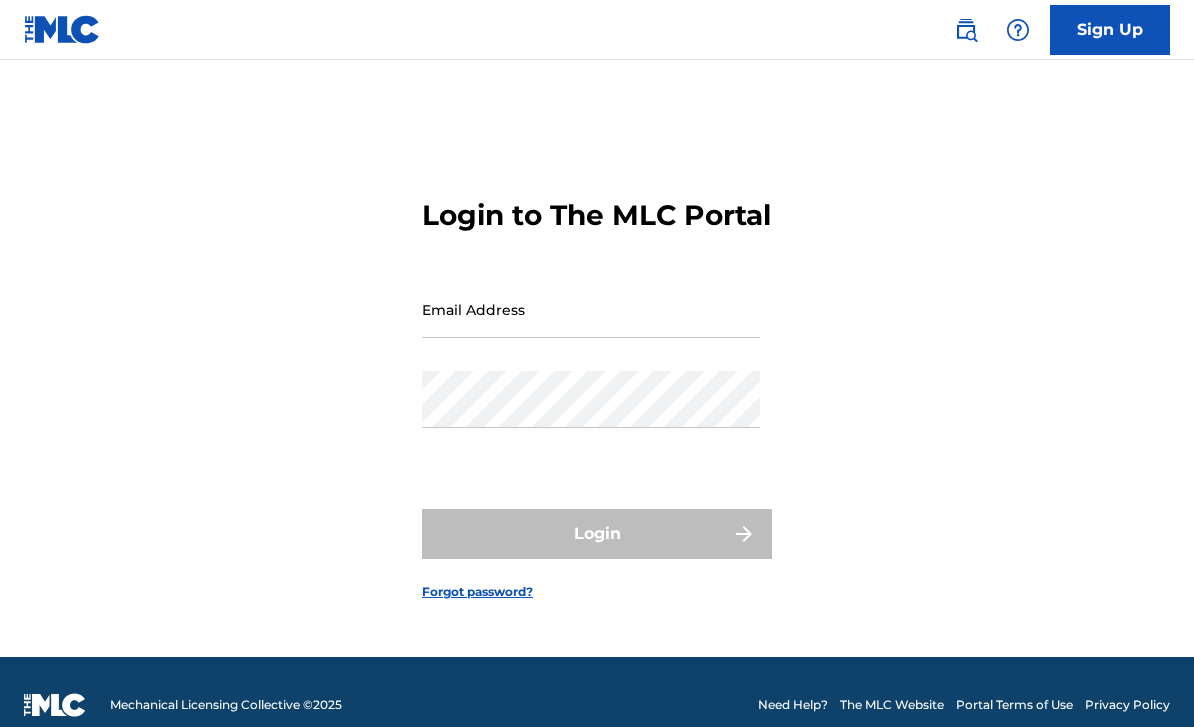 scroll, scrollTop: -117, scrollLeft: -260, axis: both 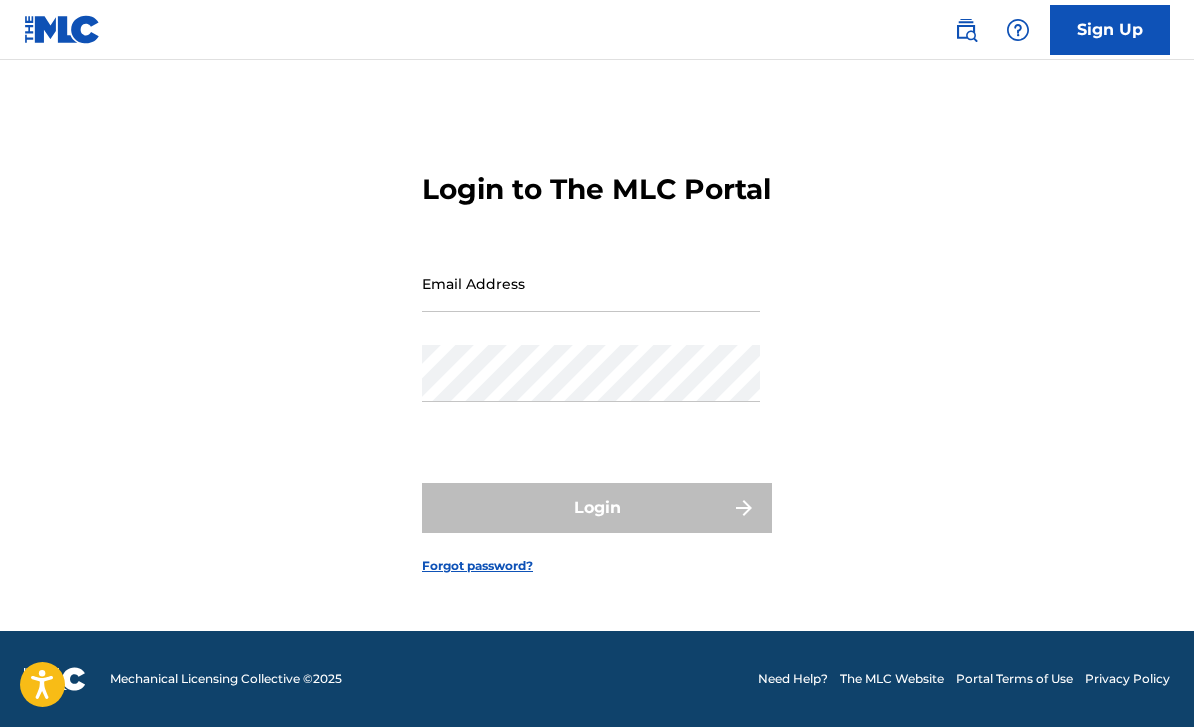 click on "Email Address" at bounding box center [591, 283] 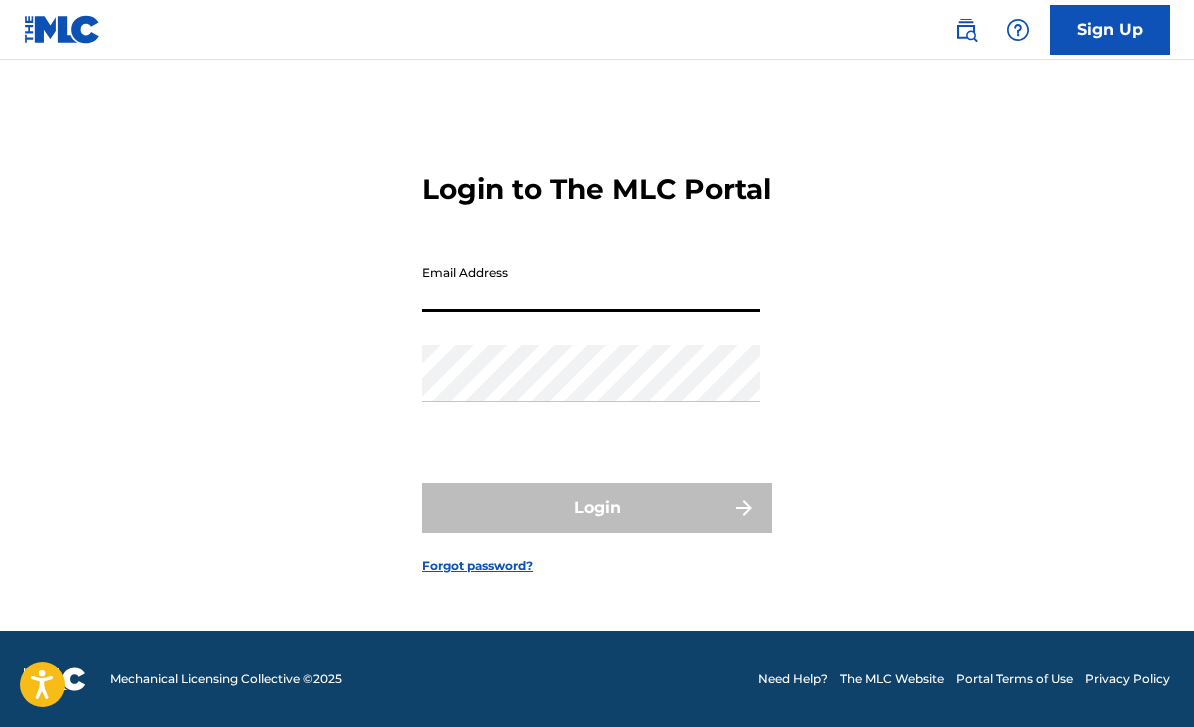 scroll, scrollTop: 35, scrollLeft: 0, axis: vertical 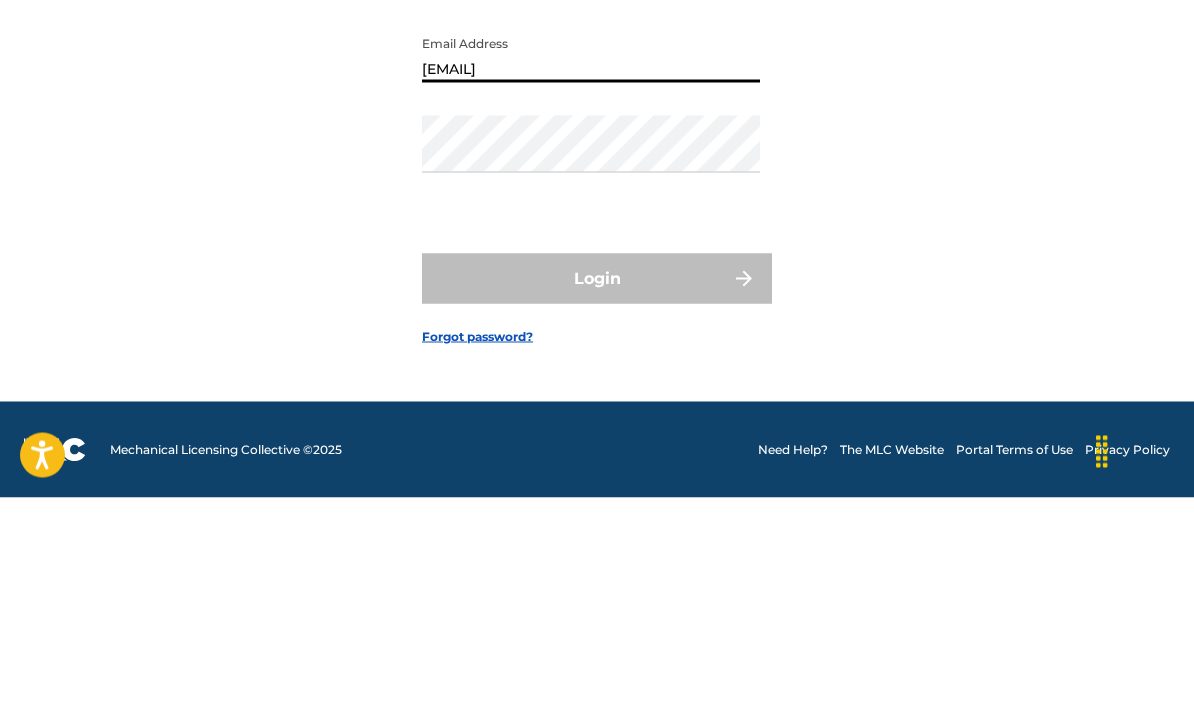 type on "[EMAIL]" 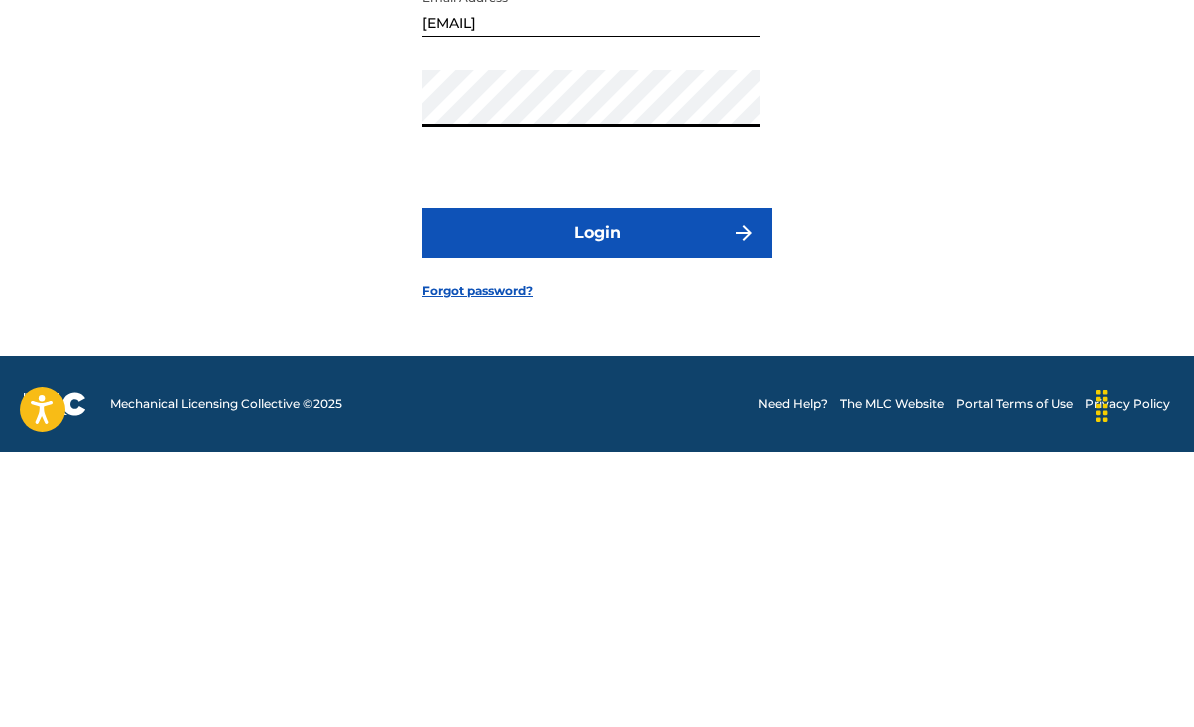 click on "Login" at bounding box center [597, 508] 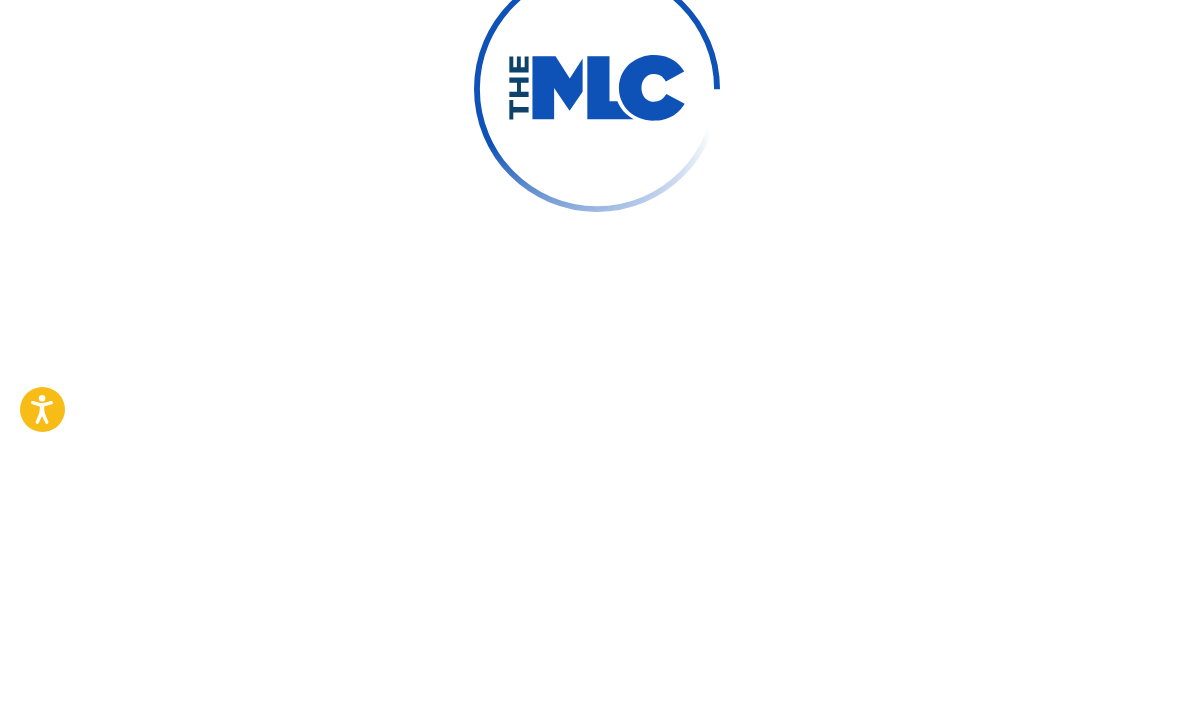 scroll, scrollTop: 91, scrollLeft: 0, axis: vertical 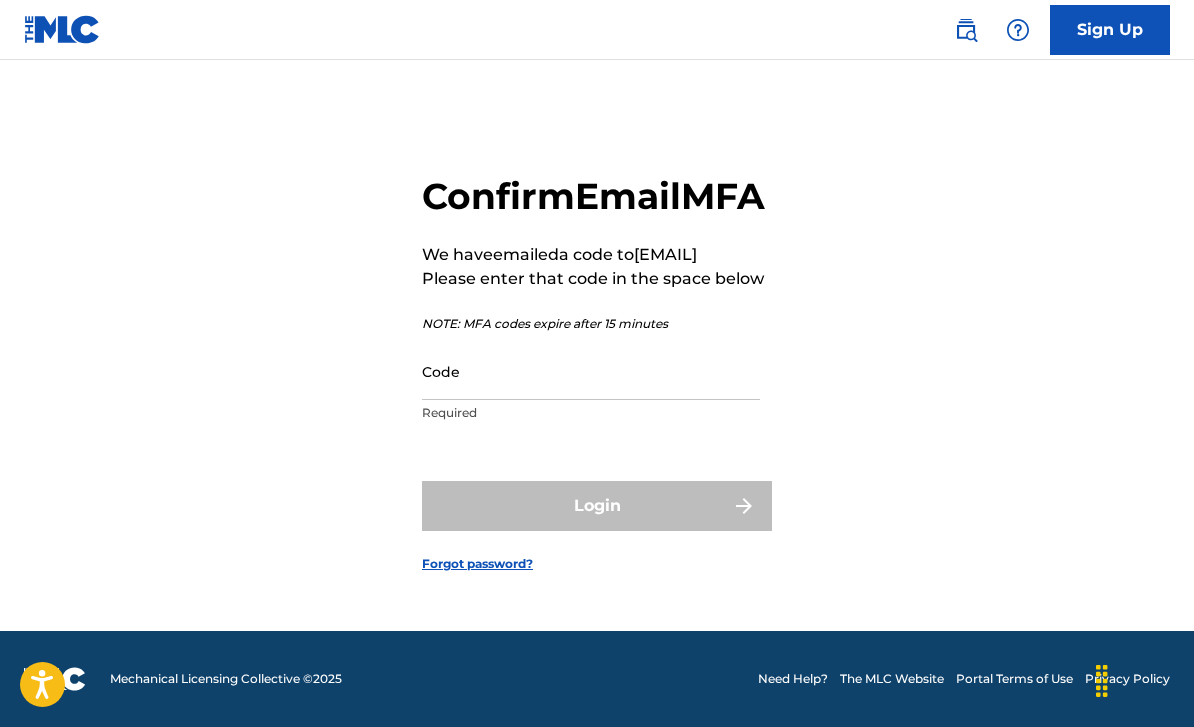 click on "Code" at bounding box center [591, 371] 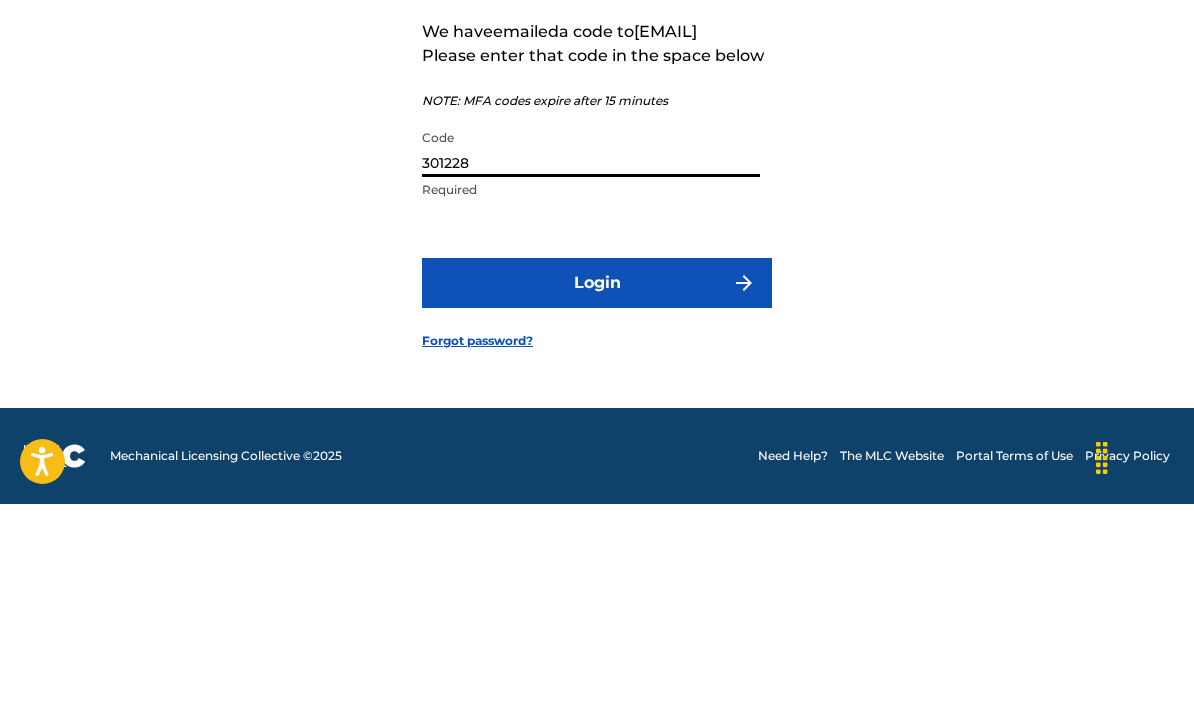 type on "301228" 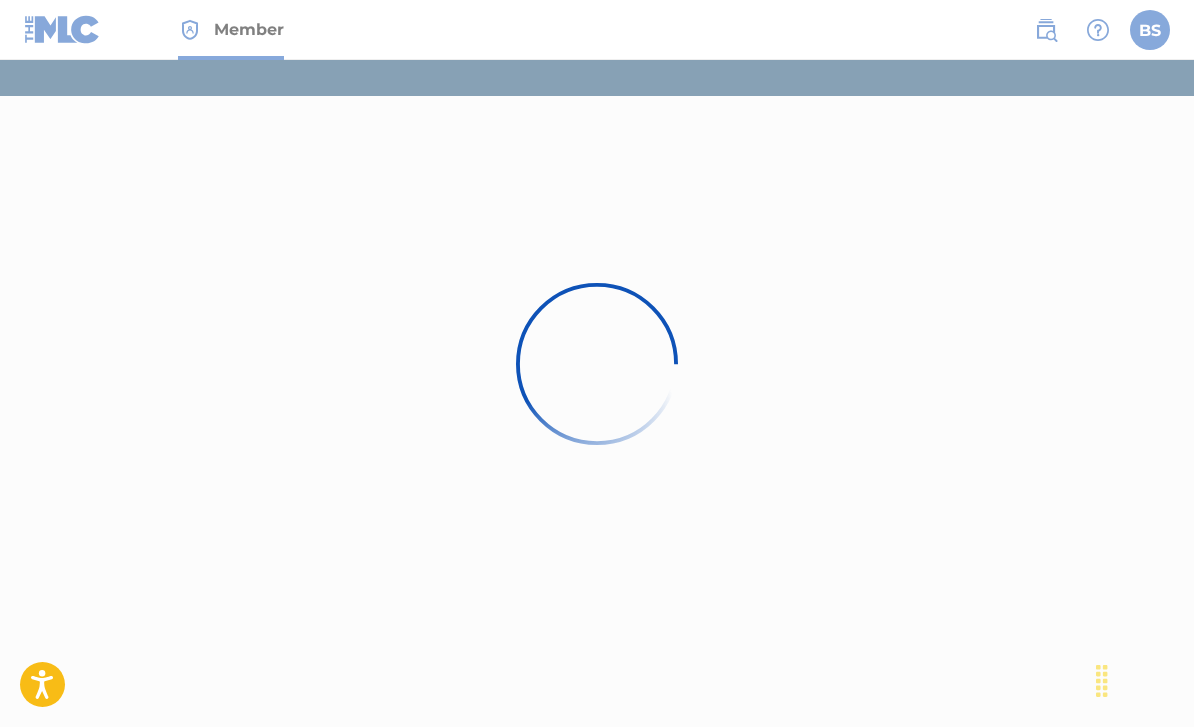 scroll, scrollTop: 0, scrollLeft: 0, axis: both 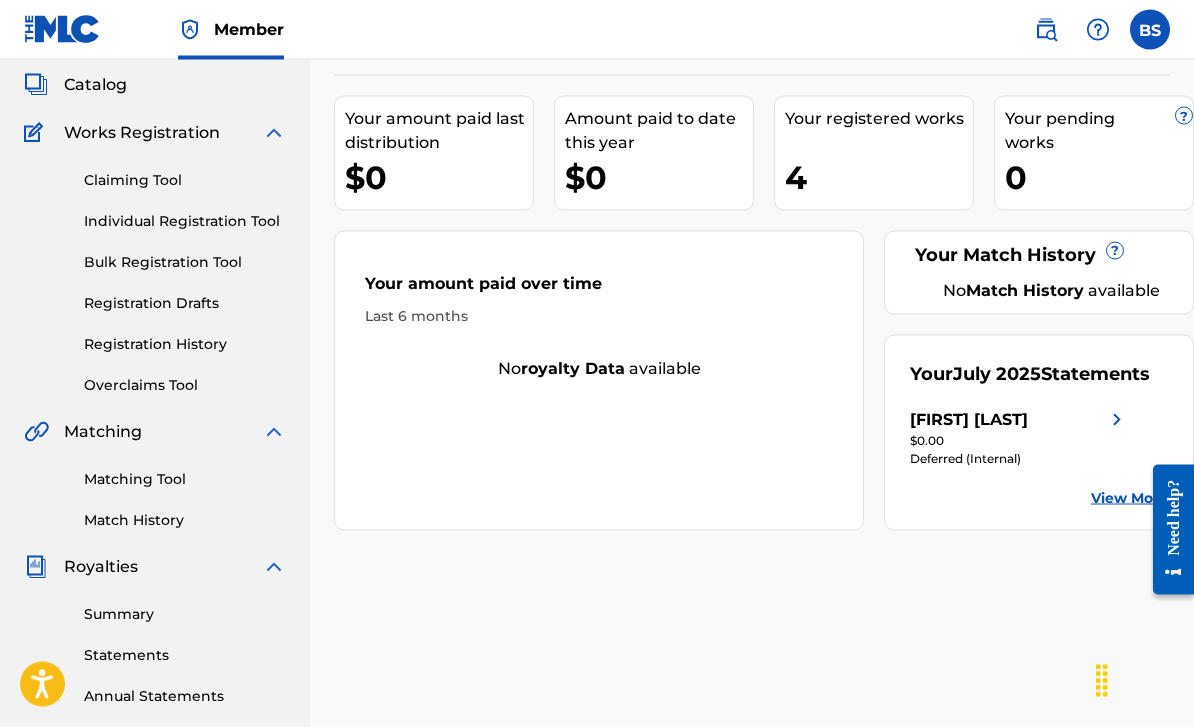 click on "Summary" at bounding box center [185, 614] 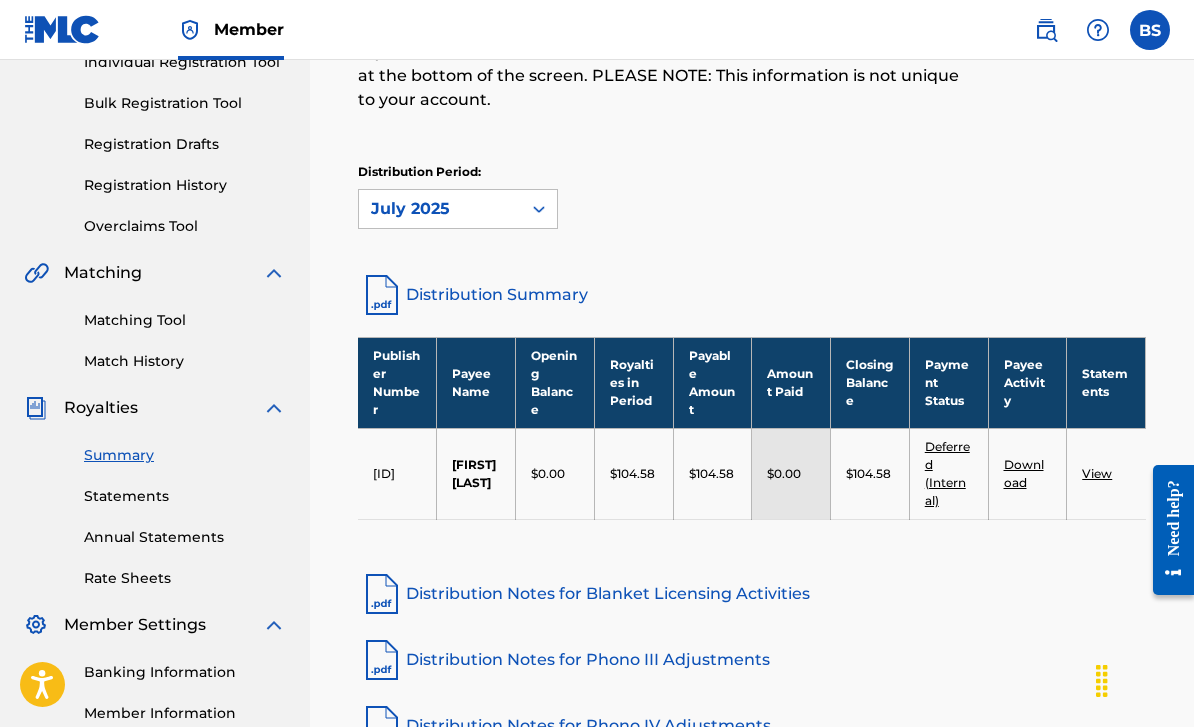 scroll, scrollTop: 271, scrollLeft: 0, axis: vertical 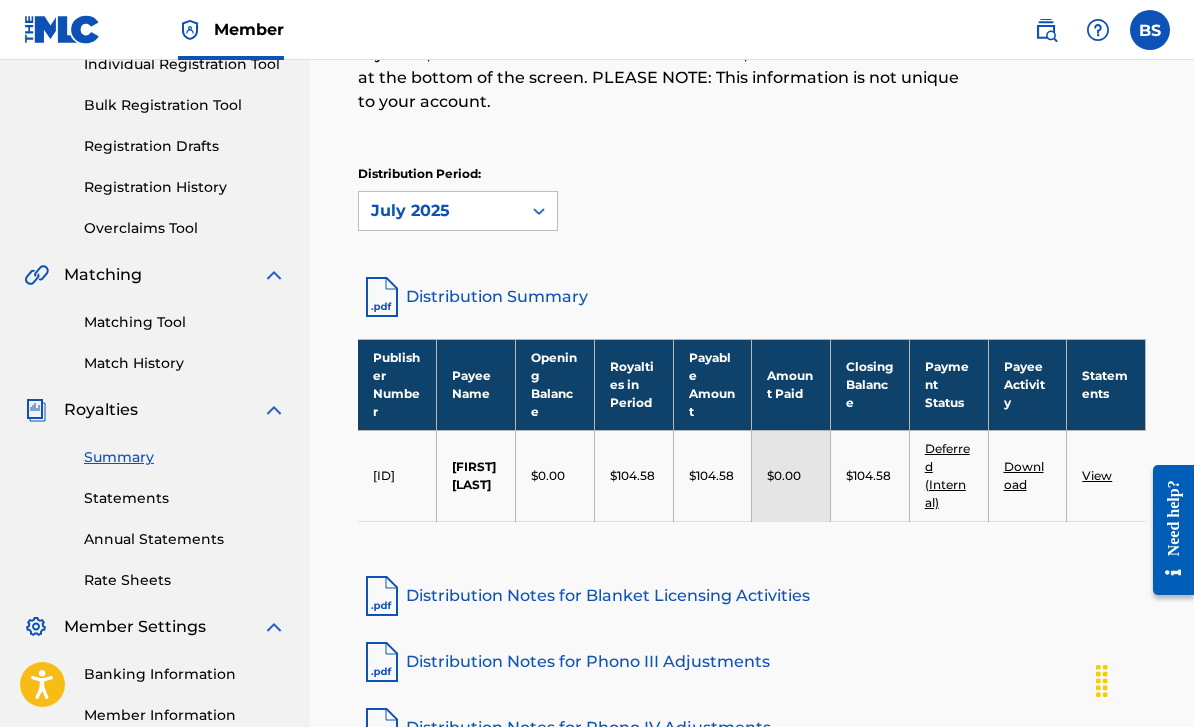 click on "Royalties Select your desired distribution period from the drop-down menu to see a summary of information for that period. Notes on blanket licensing activities and dates for historical unmatched royalties, as well as the distribution certification, are available in PDF form at the bottom of the screen. PLEASE NOTE: This information is not unique to your account. Distribution Period: July 2025 Distribution Summary Publisher Number Payee Name Opening Balance Royalties in Period Payable Amount Amount Paid Closing Balance Payment Status Payee Activity Statements P563PD [FIRST] [LAST] $0.00 $104.58 $104.58 $0.00 $104.58 Deferred (Internal) Download View Distribution Notes for Blanket Licensing Activities Distribution Notes for Phono III Adjustments Distribution Notes for Phono IV Adjustments Distribution Notes for Historic Activities View Distribution Certification" at bounding box center [752, 386] 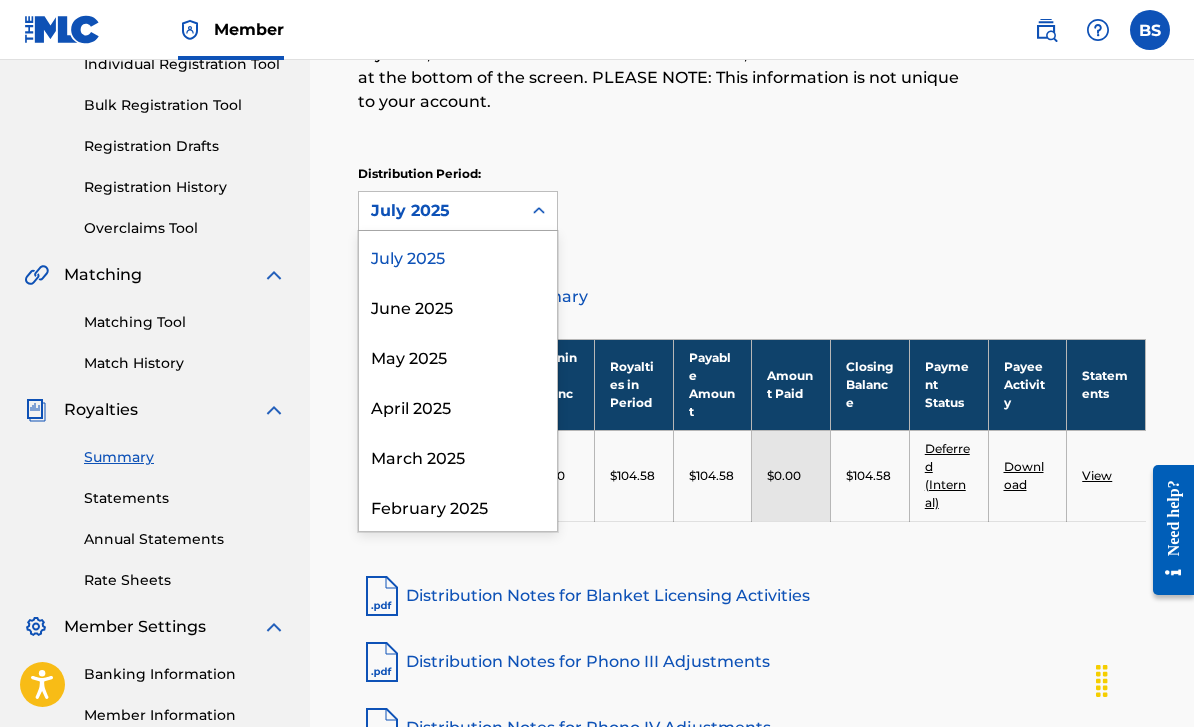 click on "July 2025" at bounding box center [458, 256] 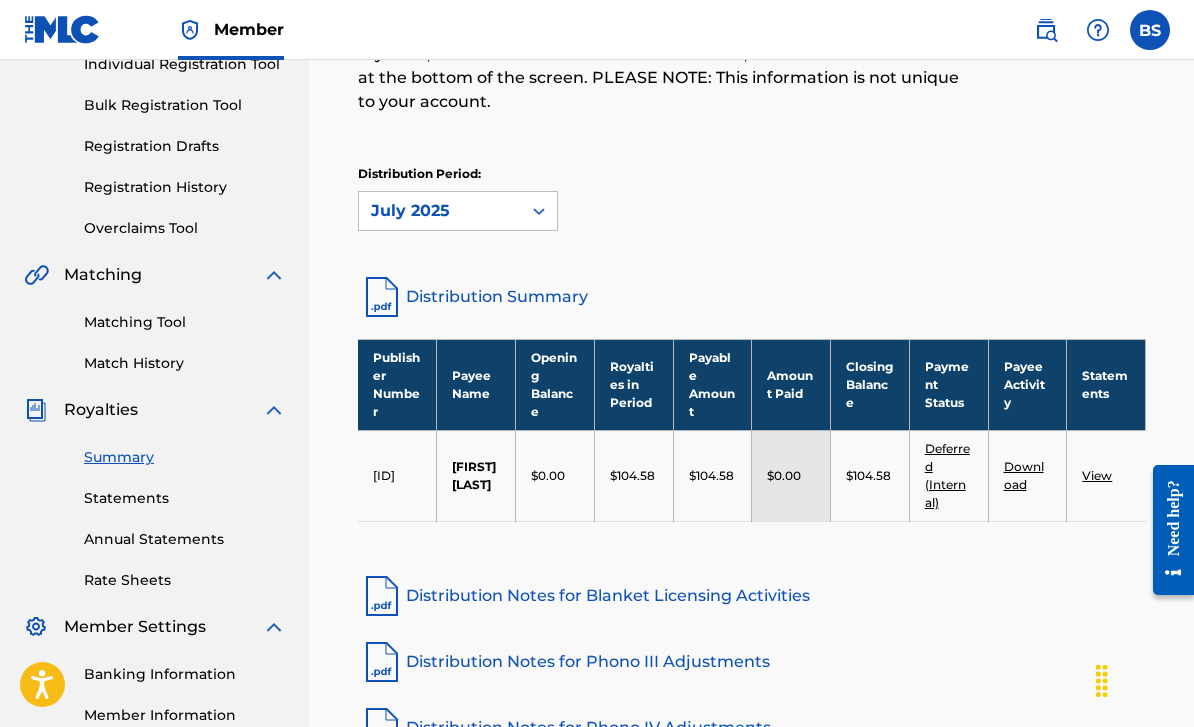 click on "Distribution Period: July 2025" at bounding box center [752, 198] 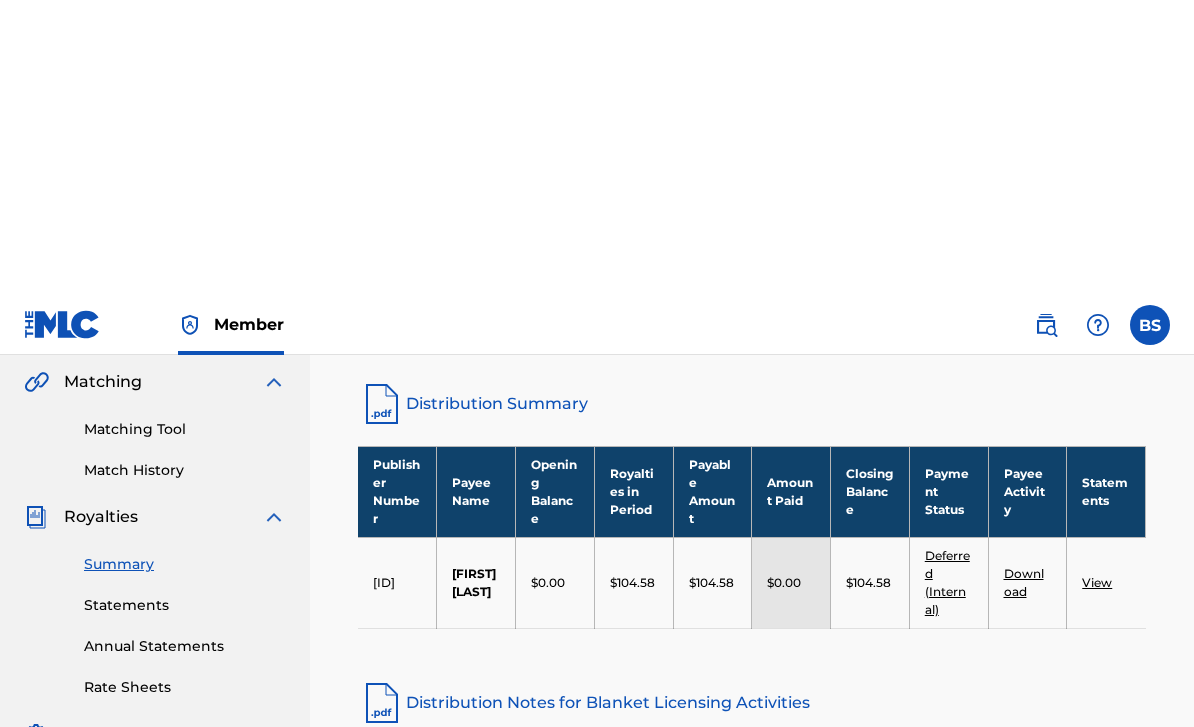 scroll, scrollTop: 0, scrollLeft: 0, axis: both 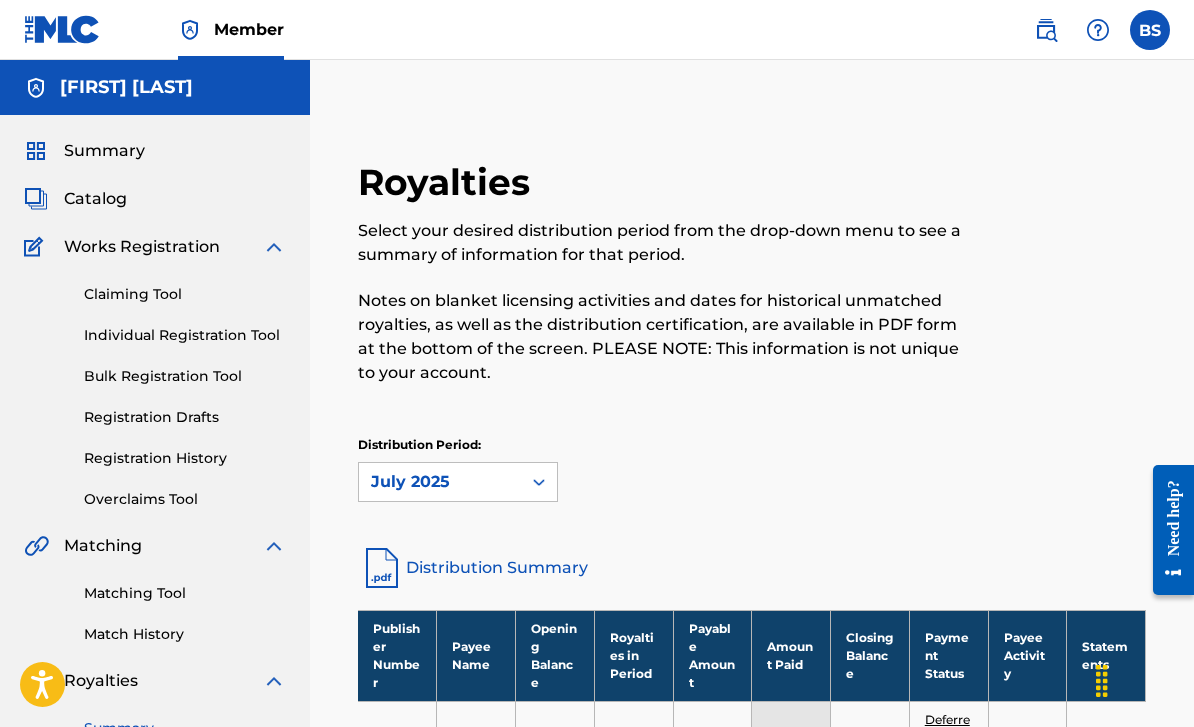 click on "Individual Registration Tool" at bounding box center [185, 335] 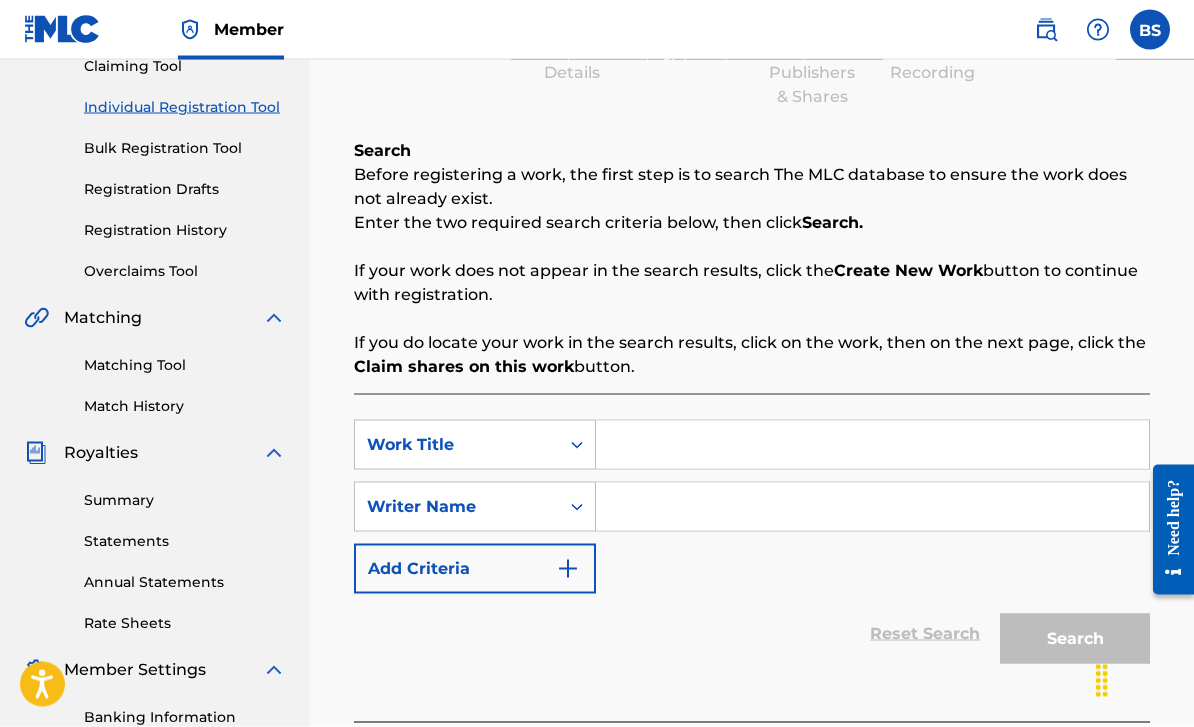 scroll, scrollTop: 232, scrollLeft: 0, axis: vertical 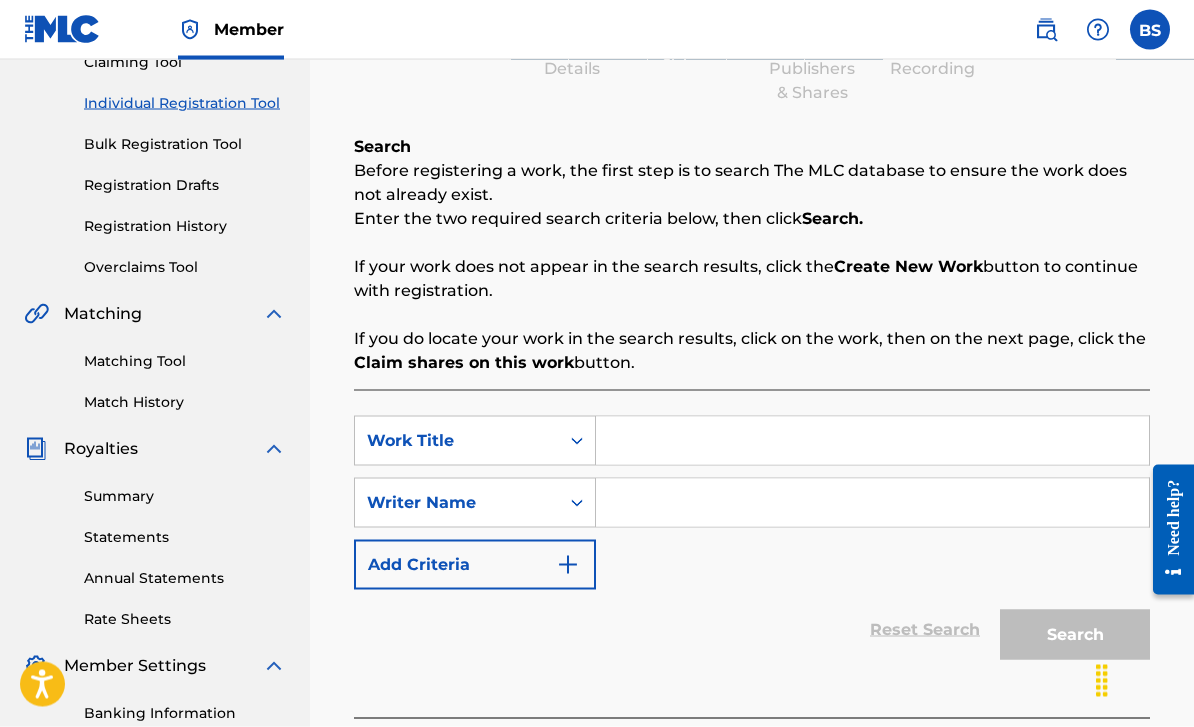 click at bounding box center (872, 441) 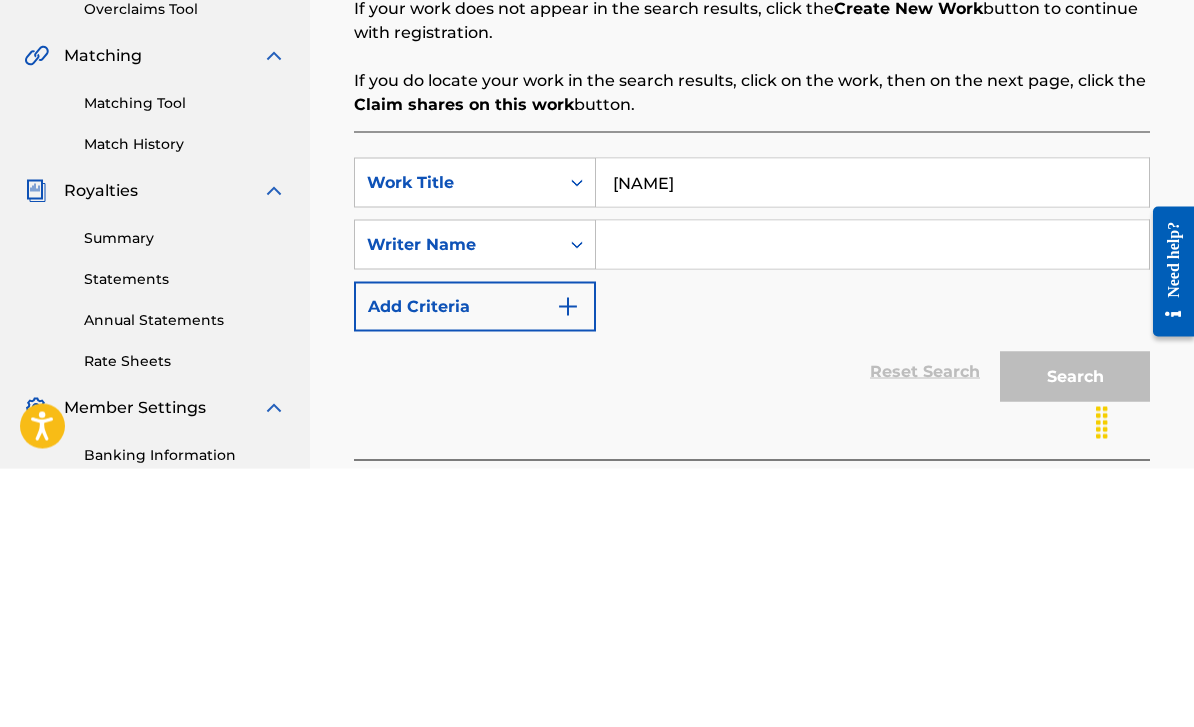 type on "[NAME]" 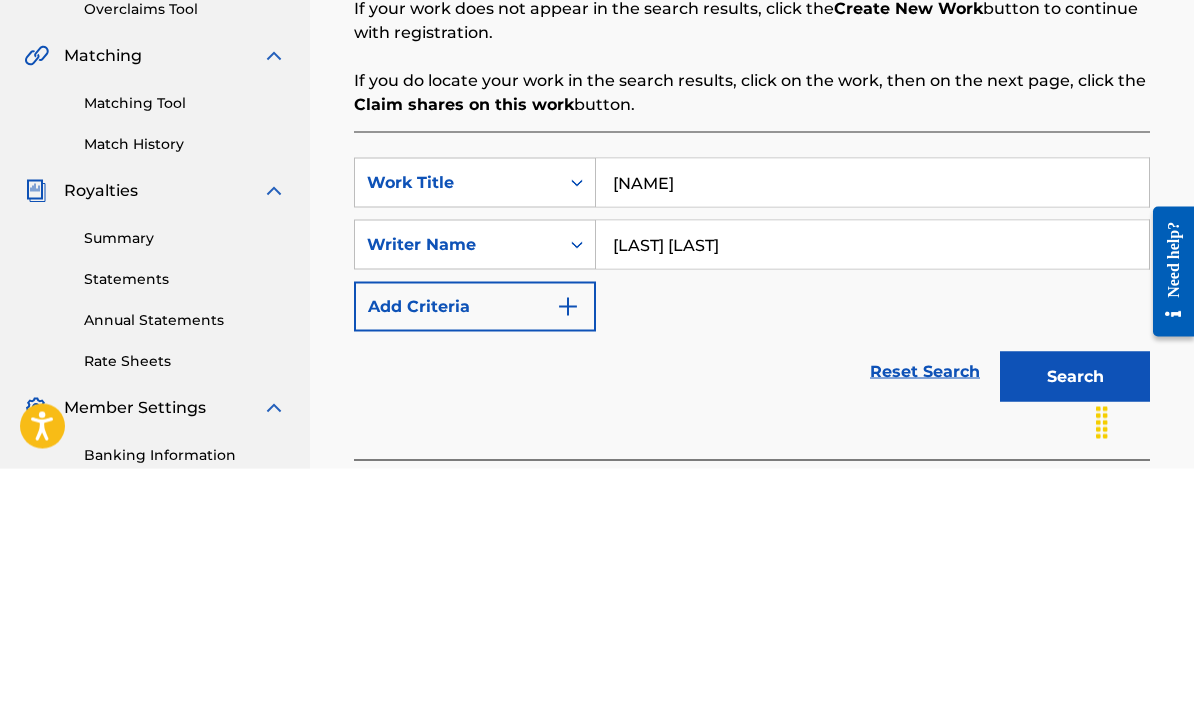 scroll, scrollTop: 448, scrollLeft: 0, axis: vertical 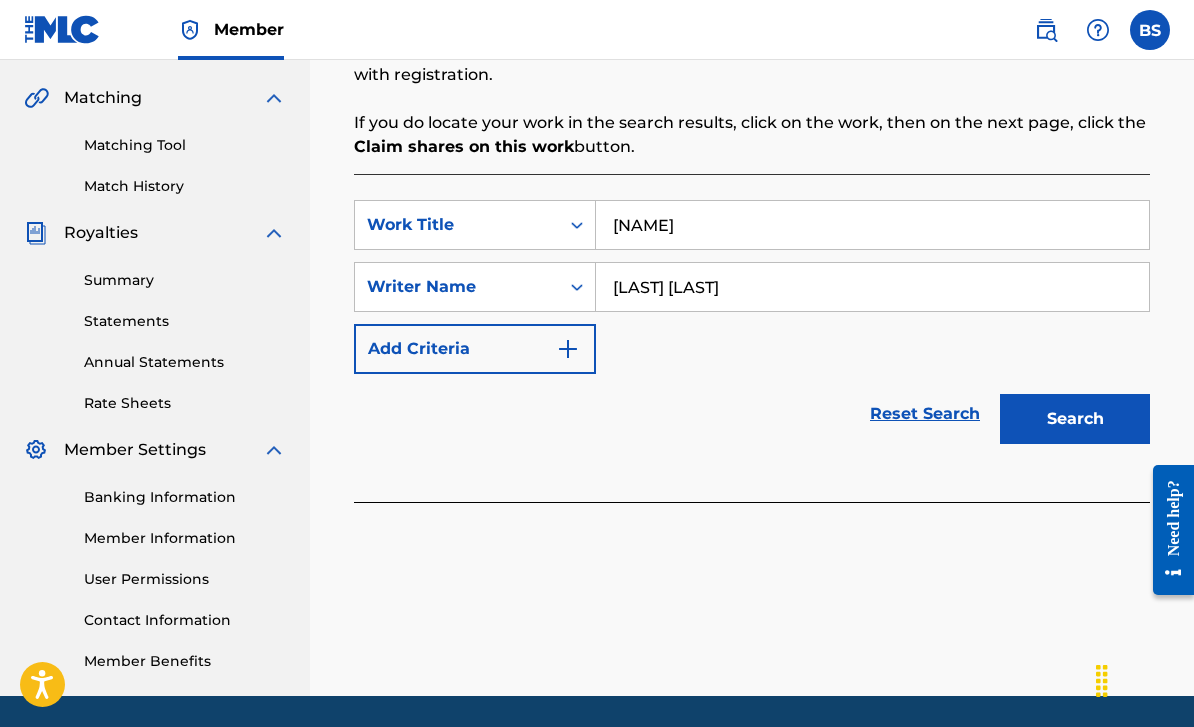 type on "[LAST] [LAST]" 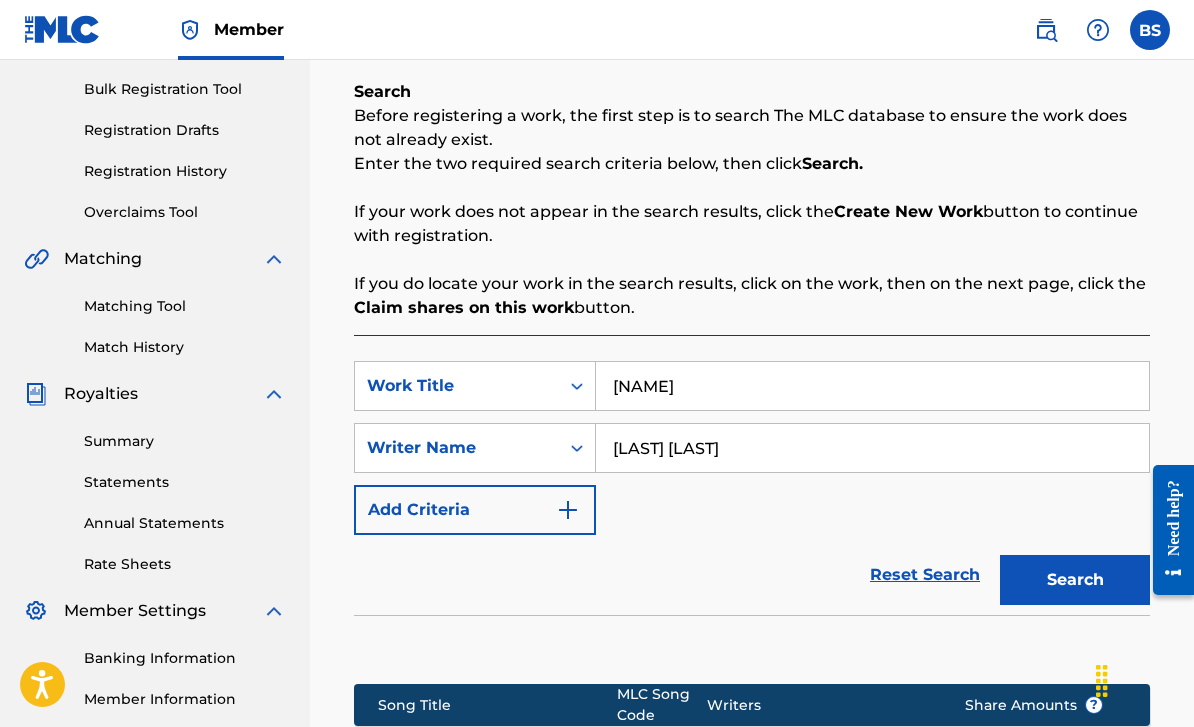 scroll, scrollTop: 213, scrollLeft: 0, axis: vertical 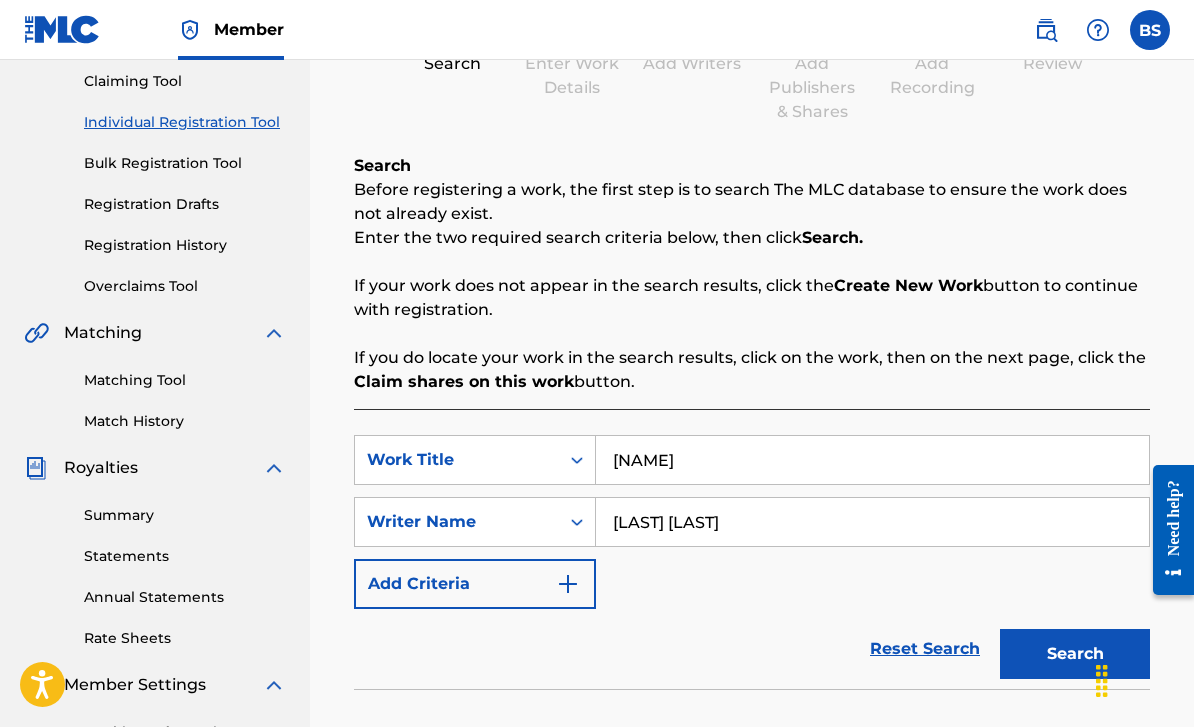 click on "Matching Tool" at bounding box center [185, 380] 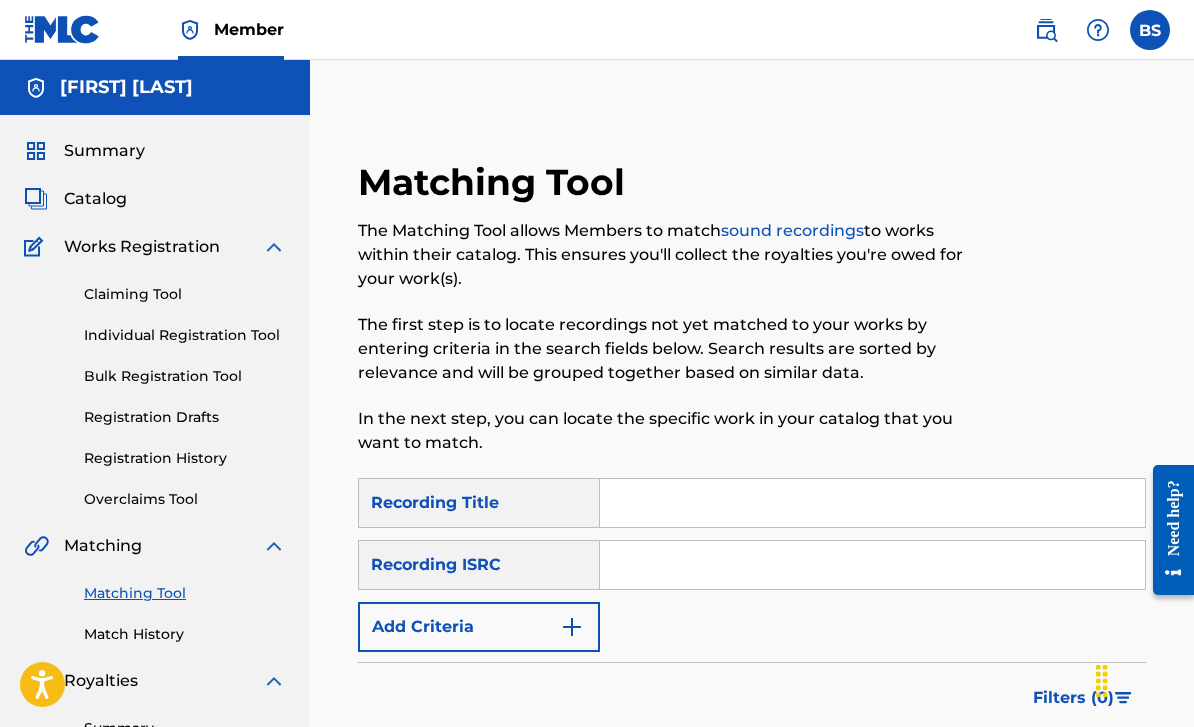 click at bounding box center (872, 503) 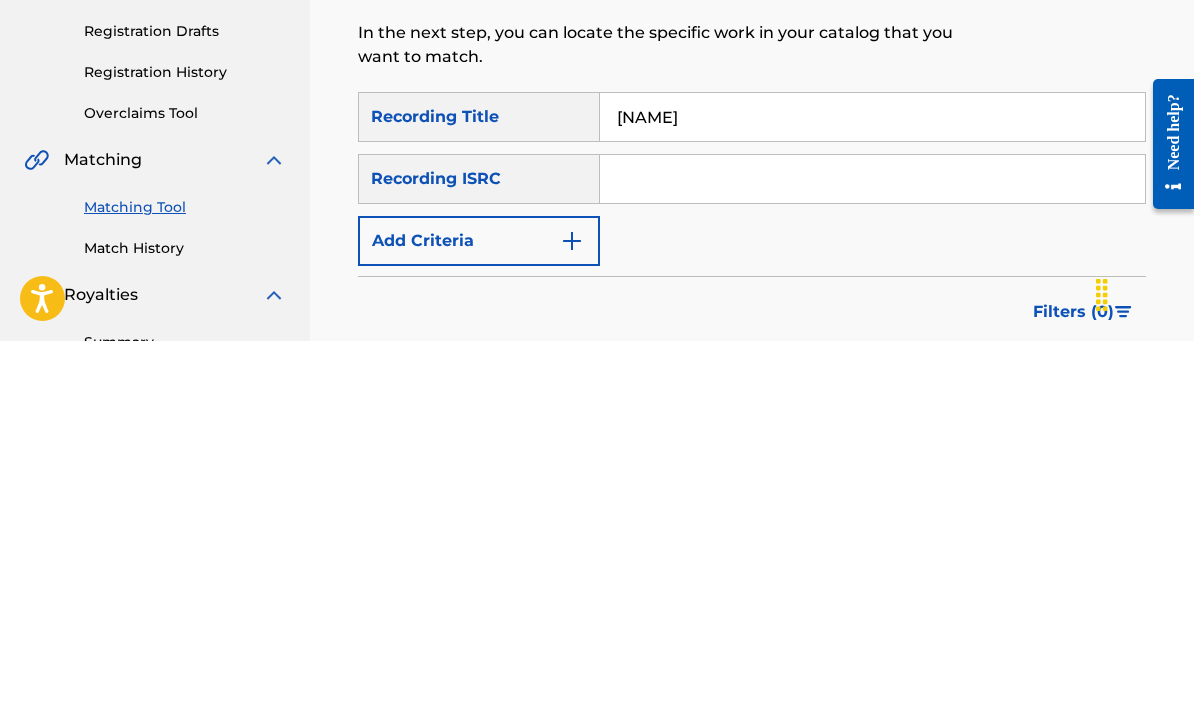 scroll, scrollTop: 386, scrollLeft: 0, axis: vertical 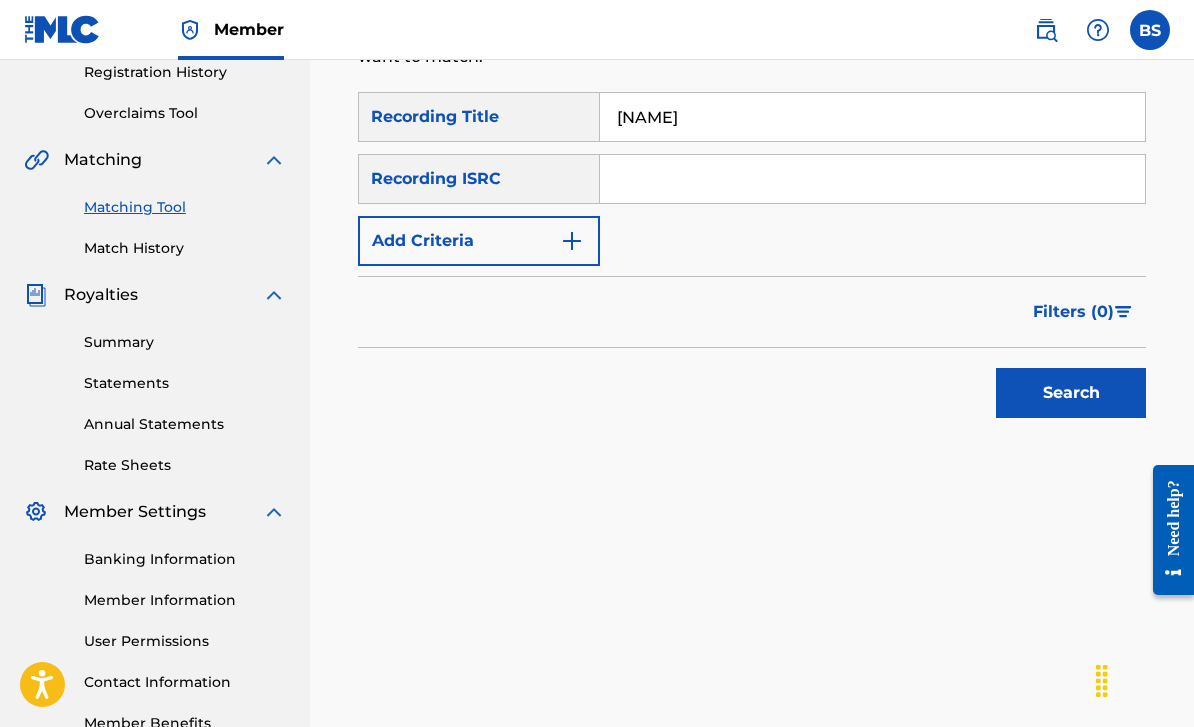 type on "[NAME]" 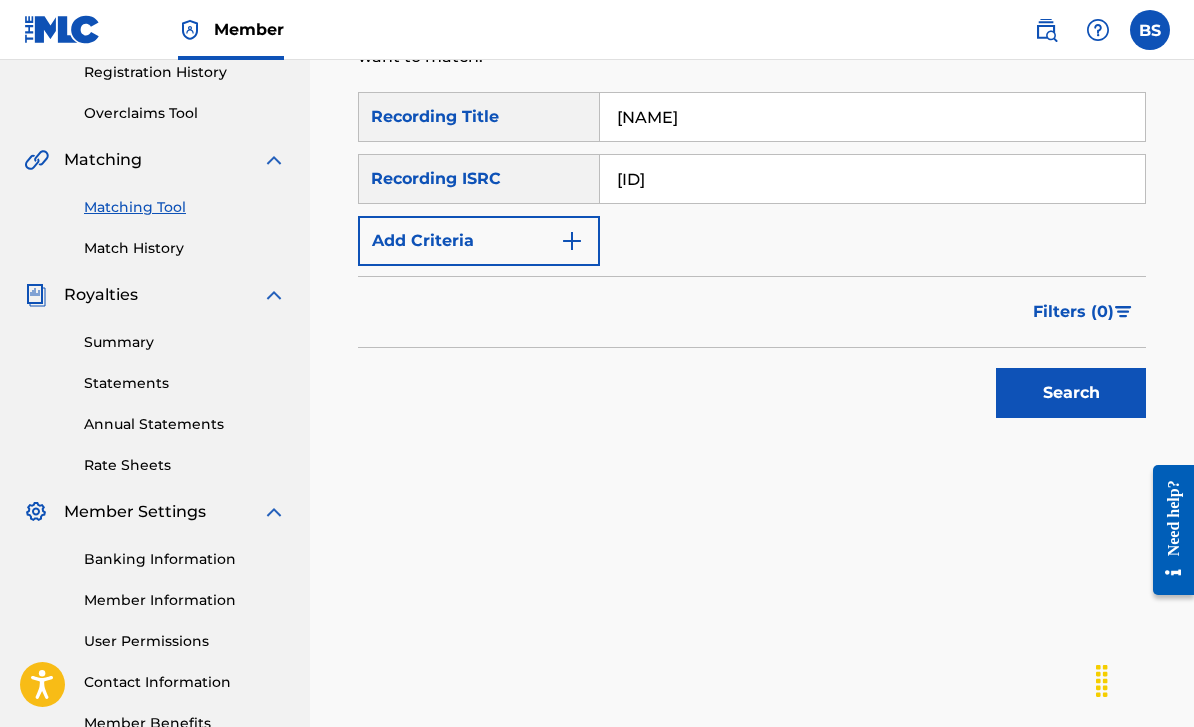 type on "[ID]" 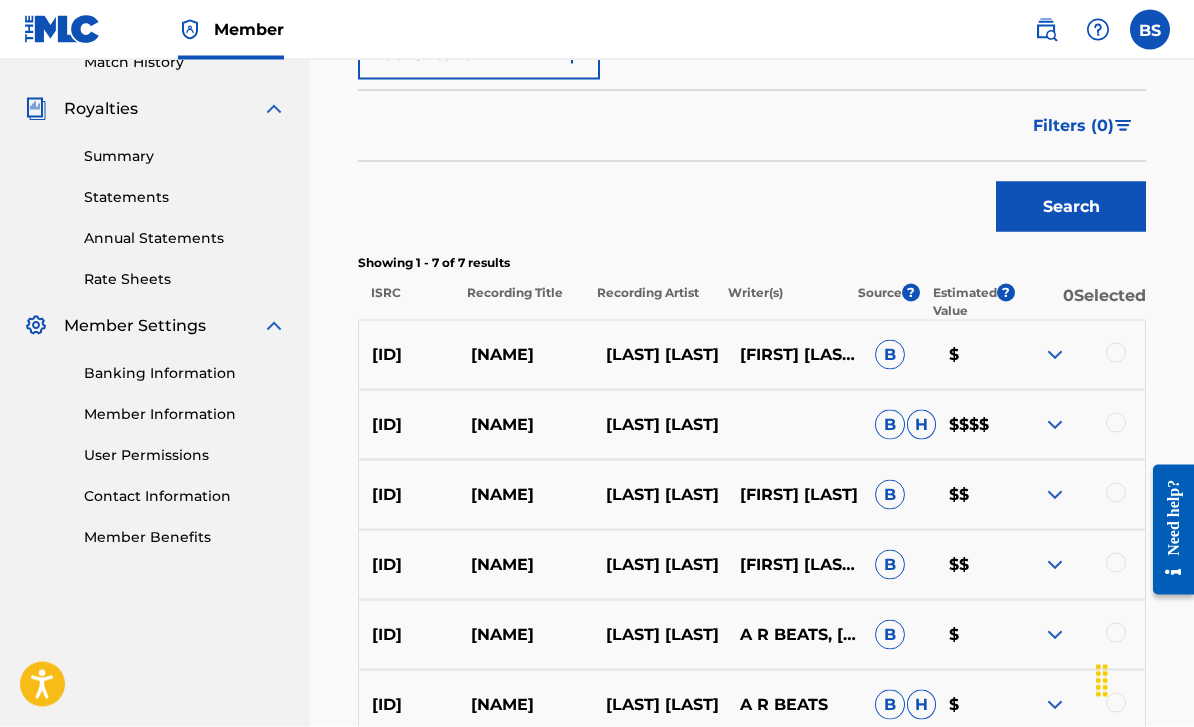 scroll, scrollTop: 608, scrollLeft: 0, axis: vertical 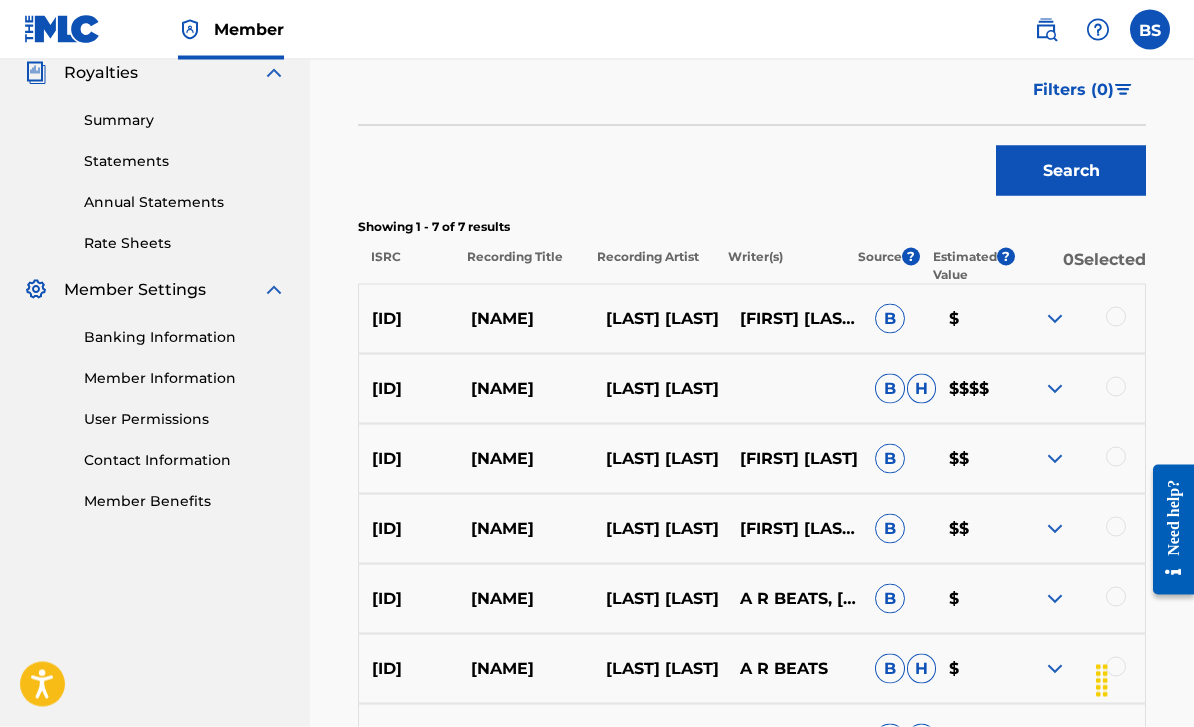 click on "[ID] [NAME] [LAST] [LAST] B H $$$$" at bounding box center (752, 389) 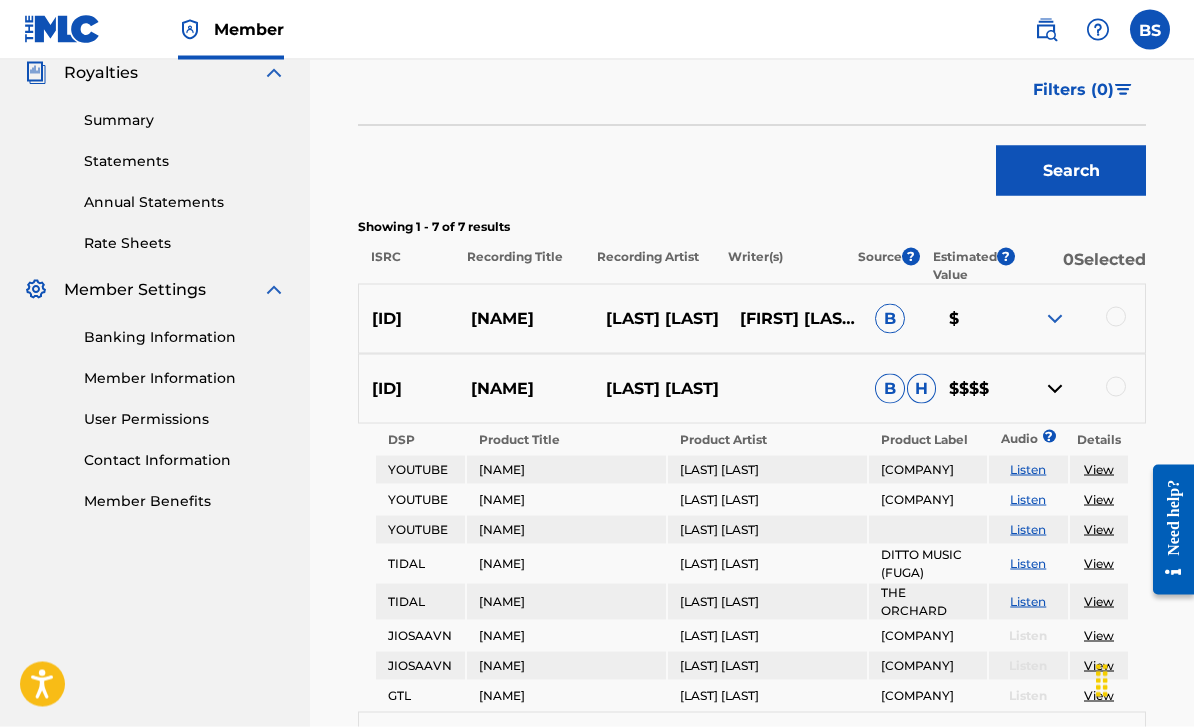 scroll, scrollTop: 609, scrollLeft: 0, axis: vertical 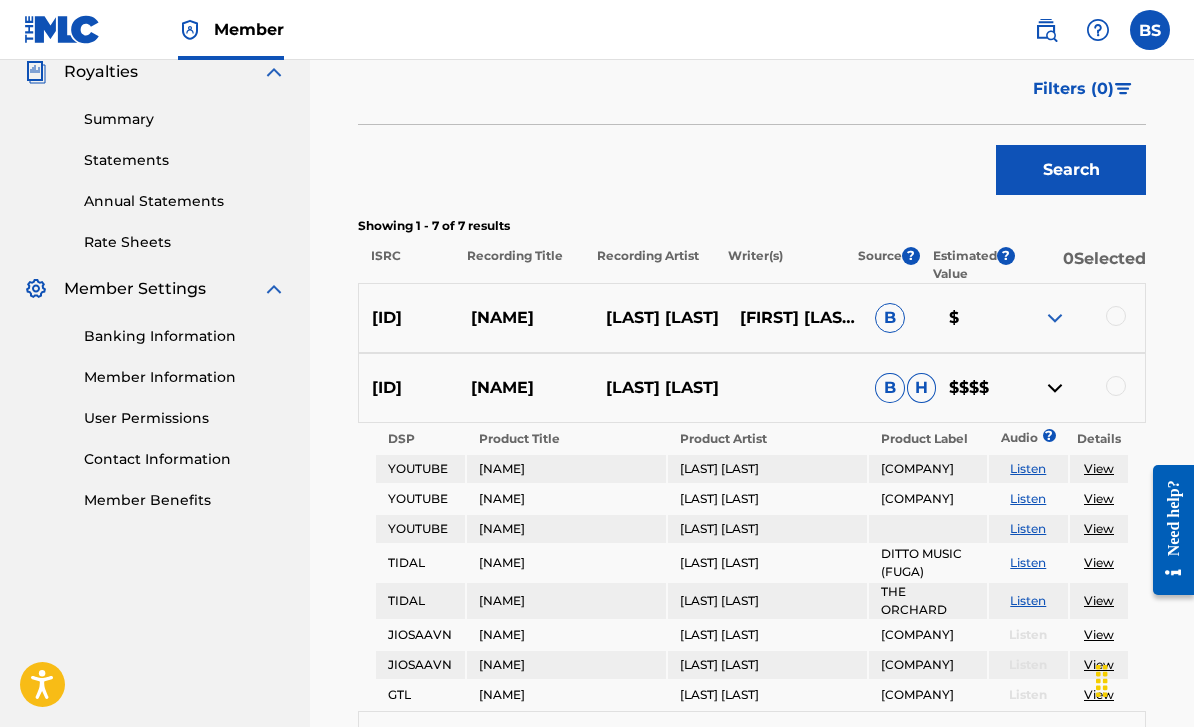 click at bounding box center (1055, 388) 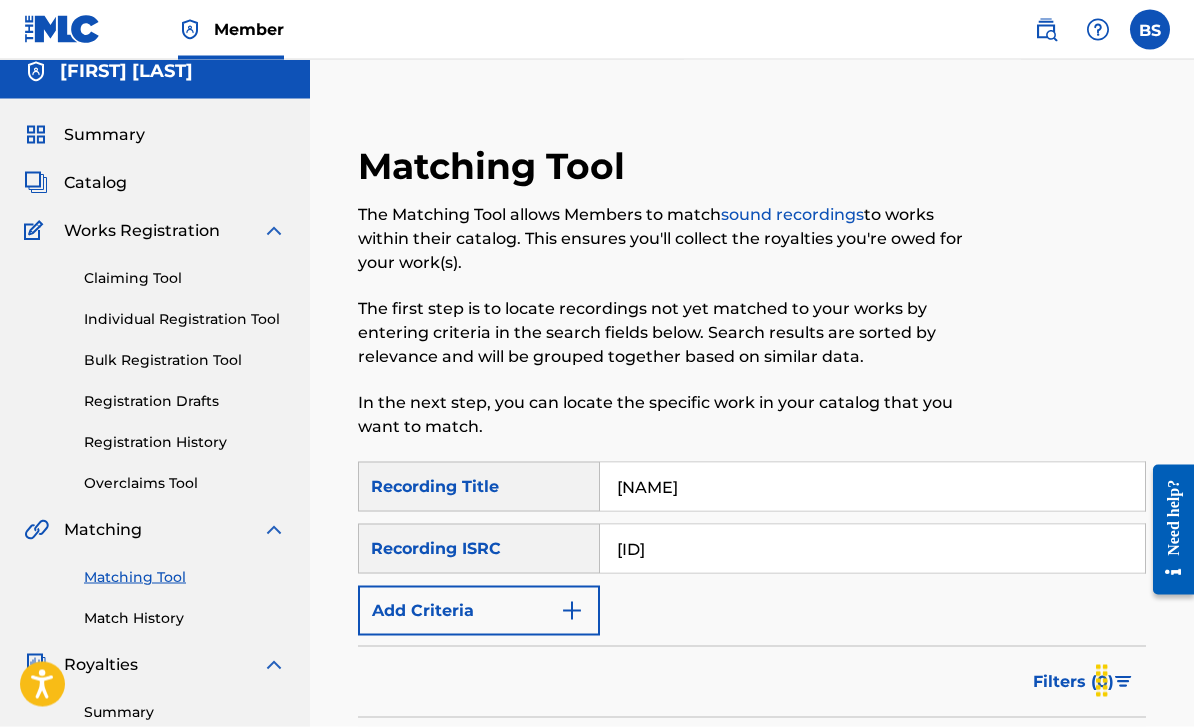 scroll, scrollTop: 0, scrollLeft: 0, axis: both 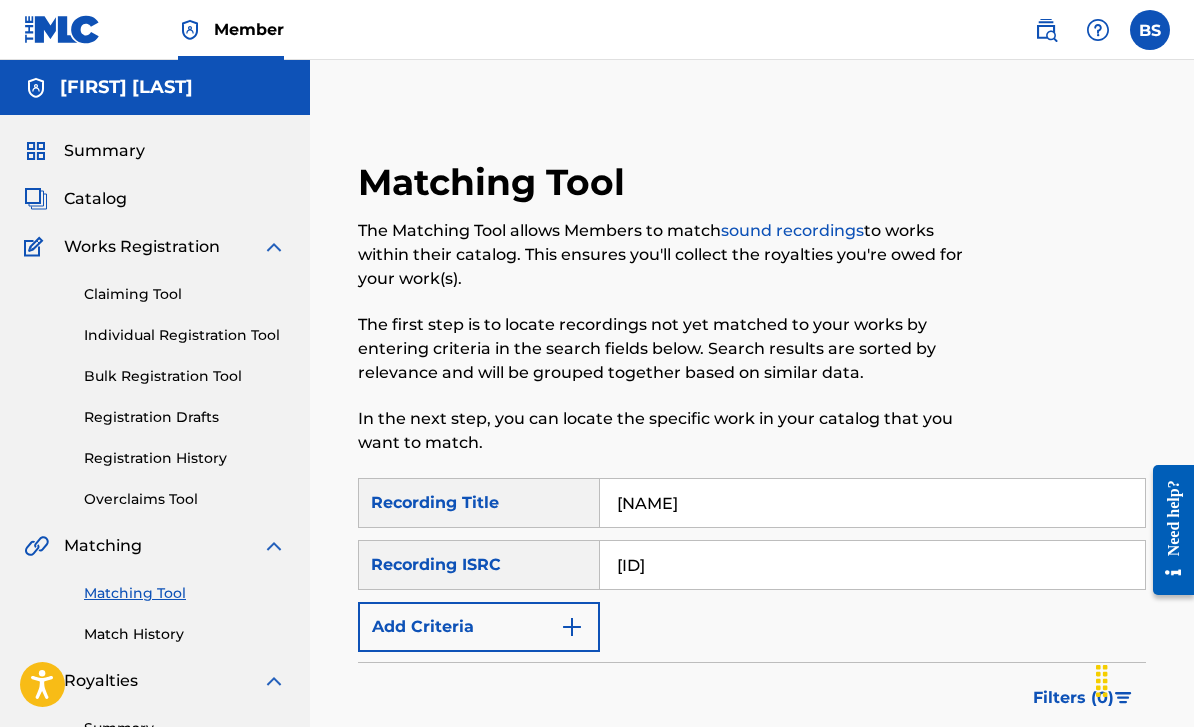click on "Individual Registration Tool" at bounding box center [185, 335] 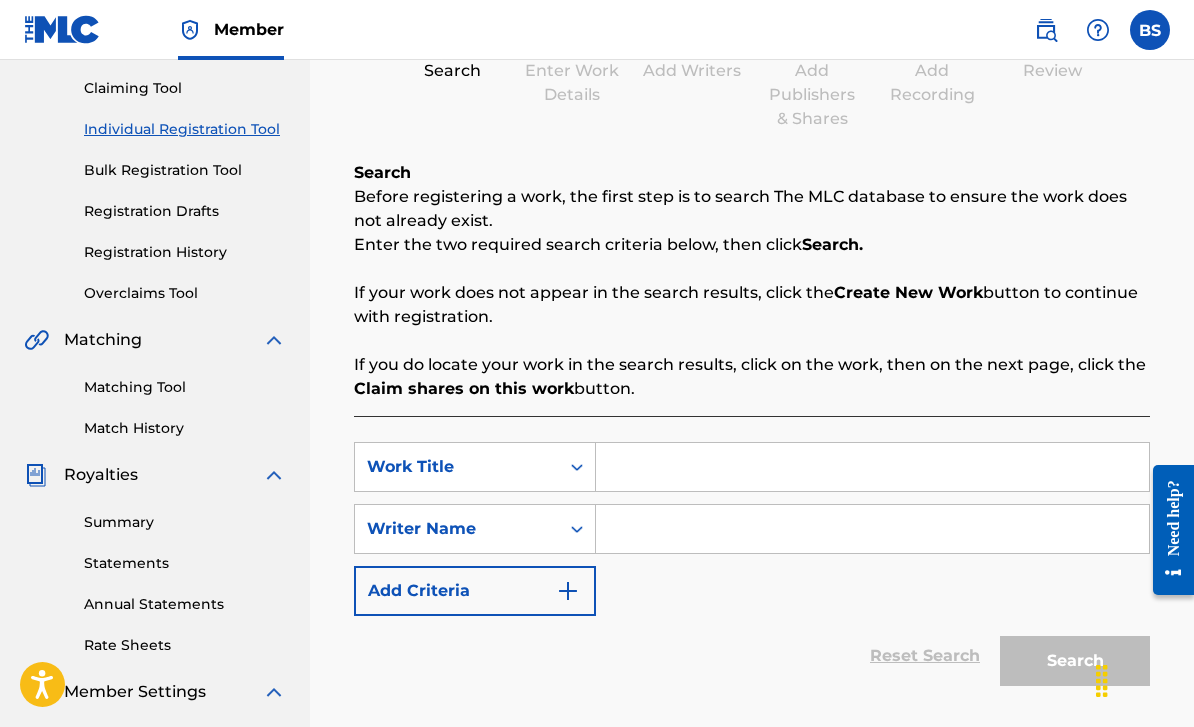 scroll, scrollTop: 248, scrollLeft: 0, axis: vertical 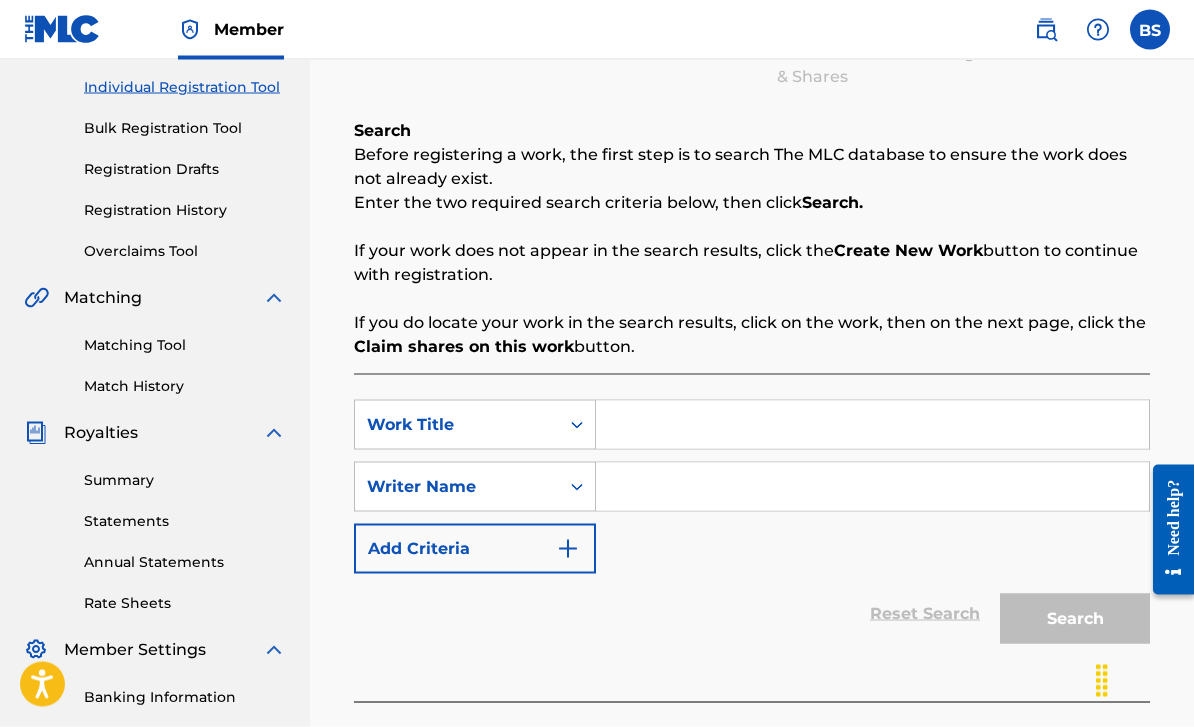 click at bounding box center [872, 425] 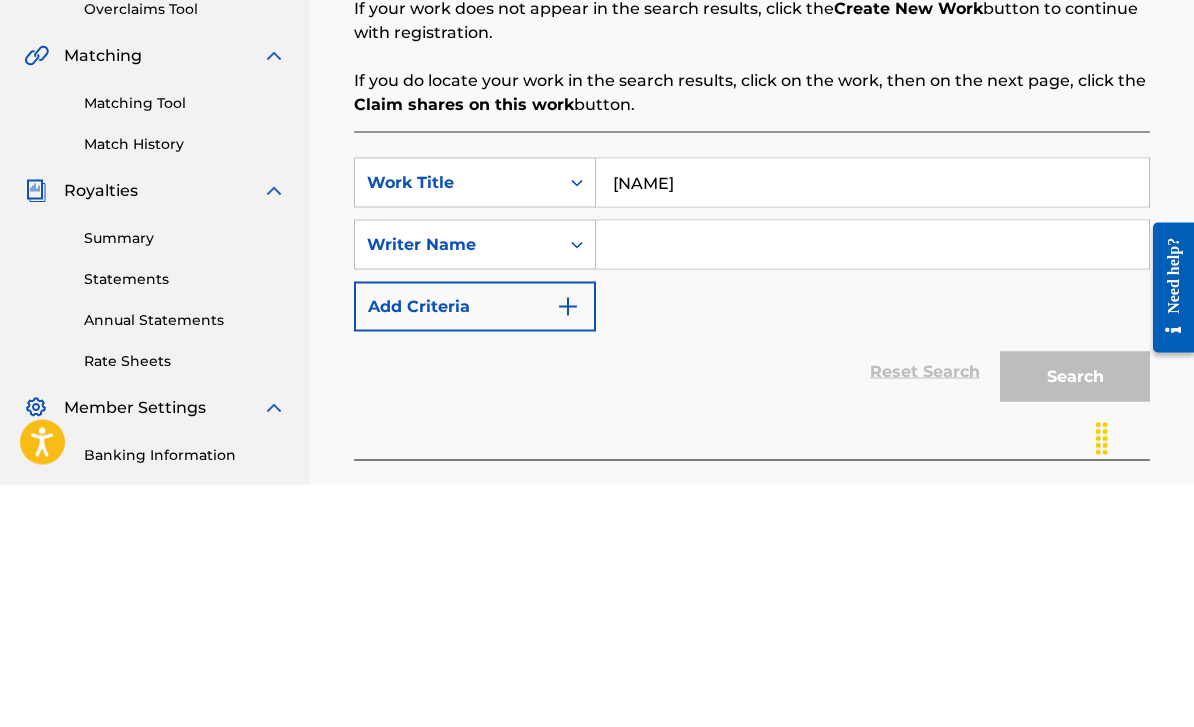 type on "[NAME]" 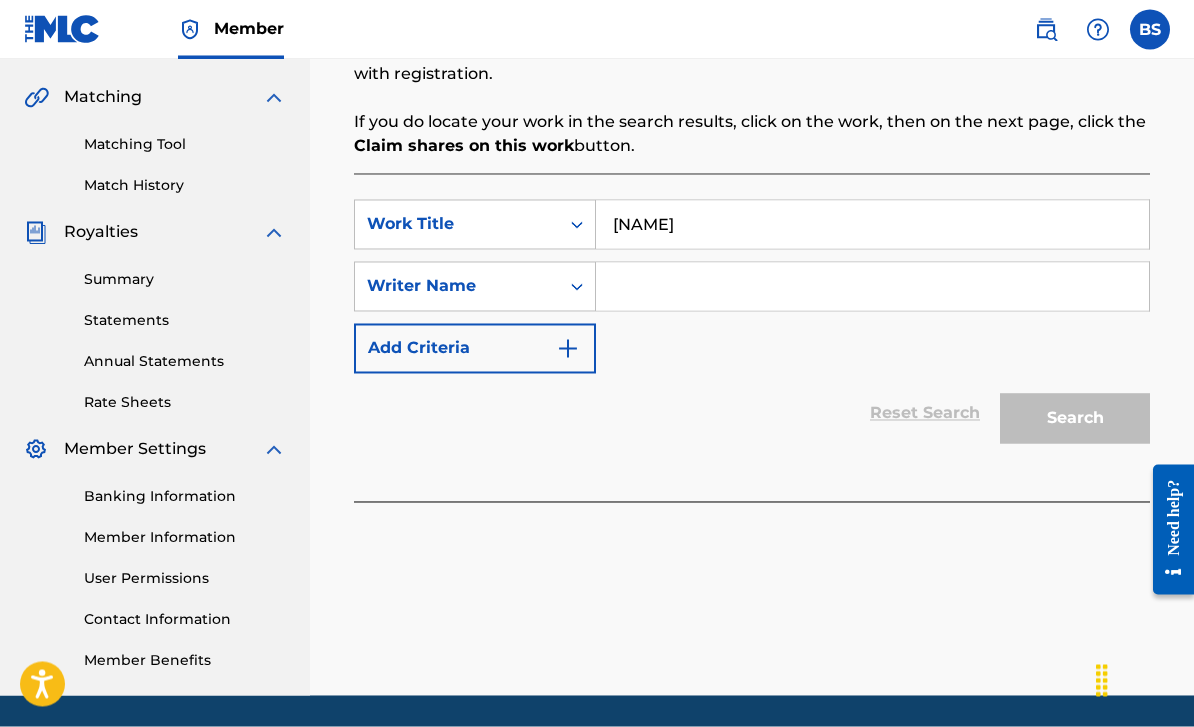 scroll, scrollTop: 513, scrollLeft: 0, axis: vertical 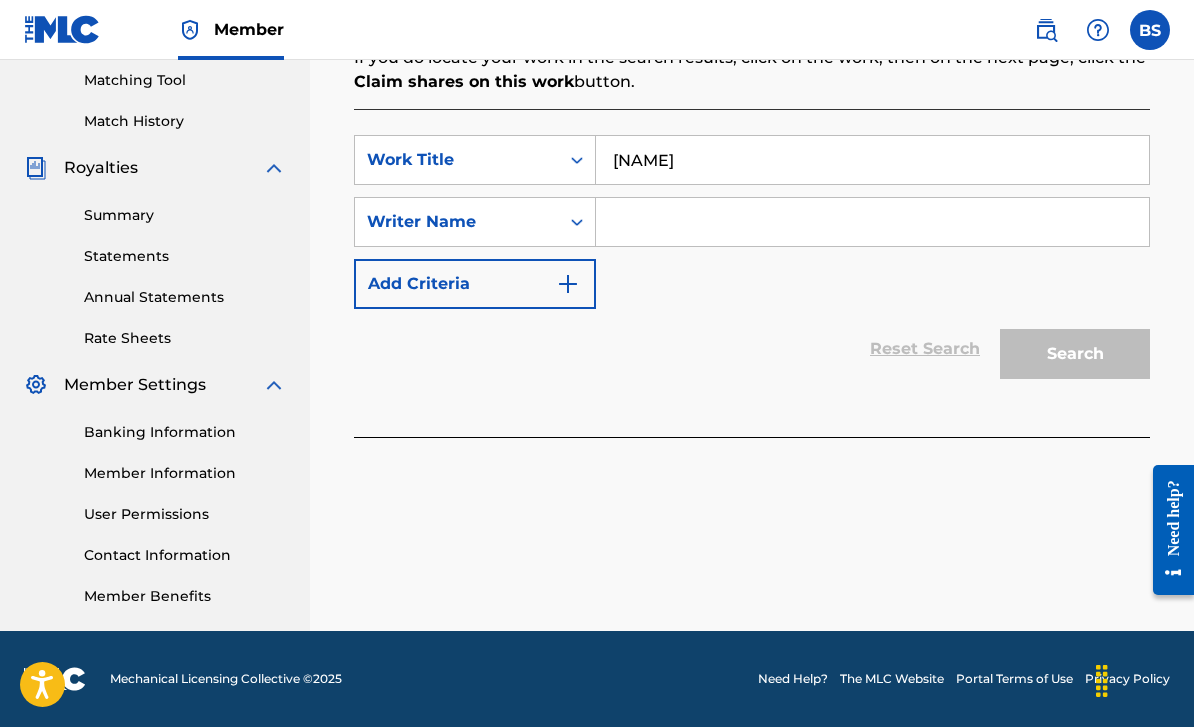 click at bounding box center (872, 222) 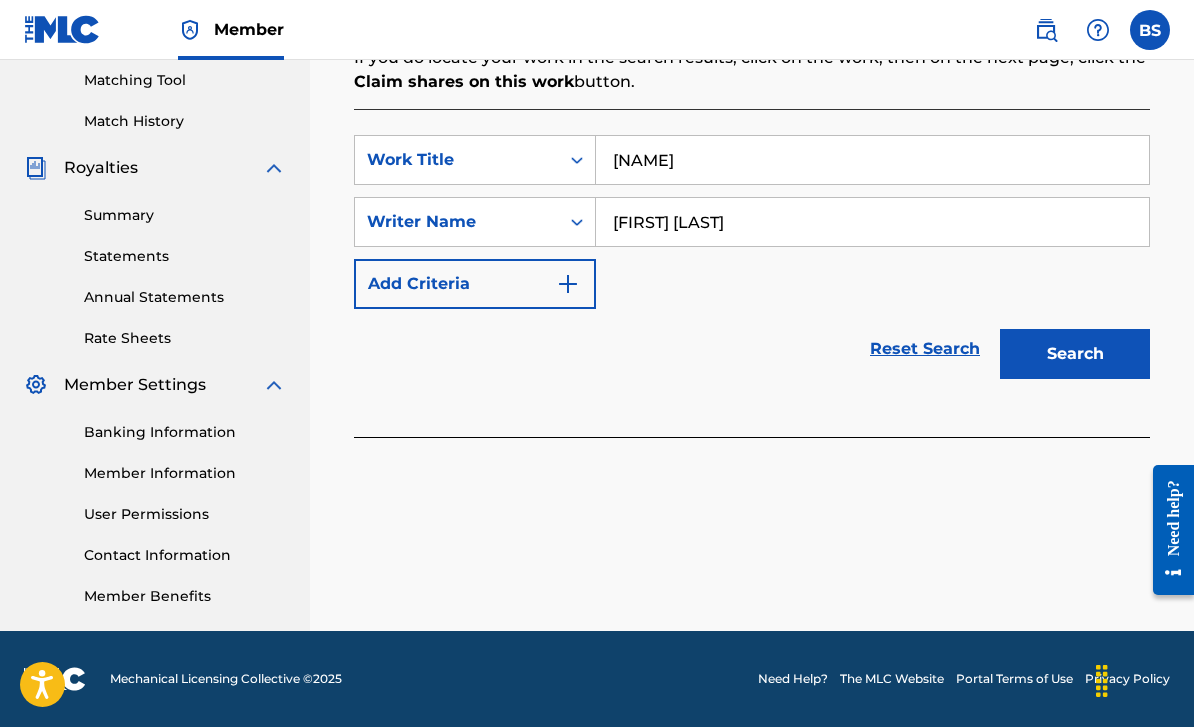 type on "[FIRST] [LAST]" 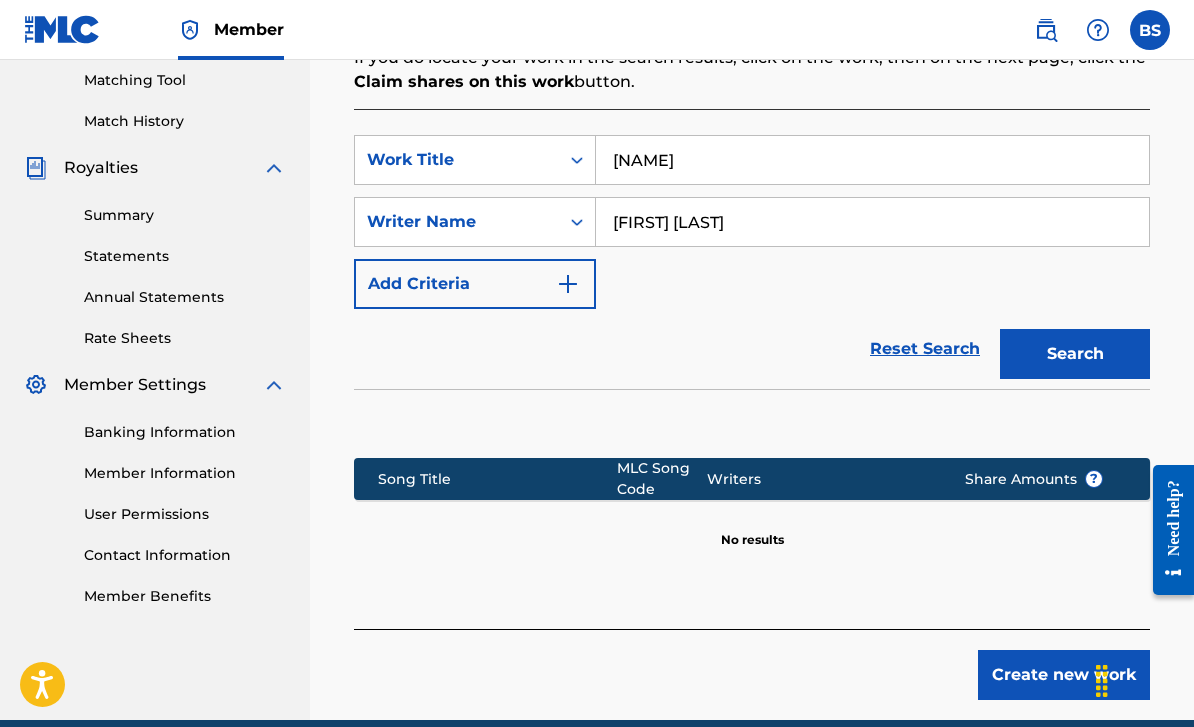click on "[FIRST] [LAST]" at bounding box center (872, 222) 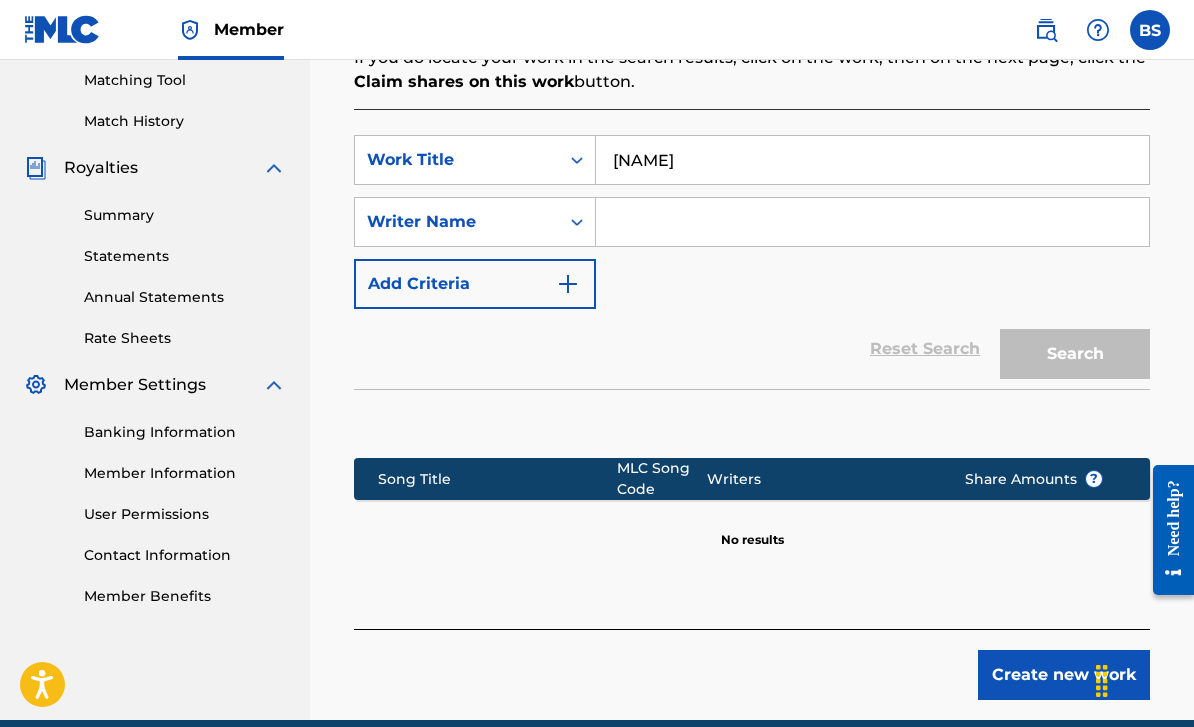 paste on "[LAST] [LAST]" 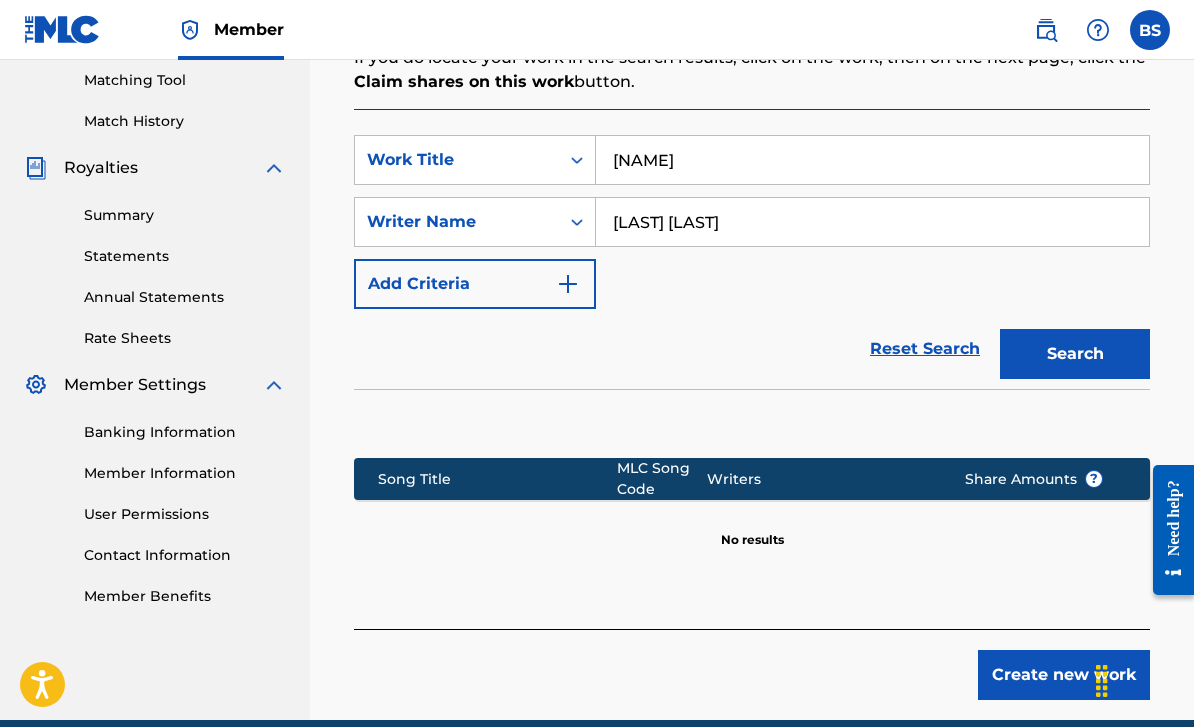 type on "[LAST] [LAST]" 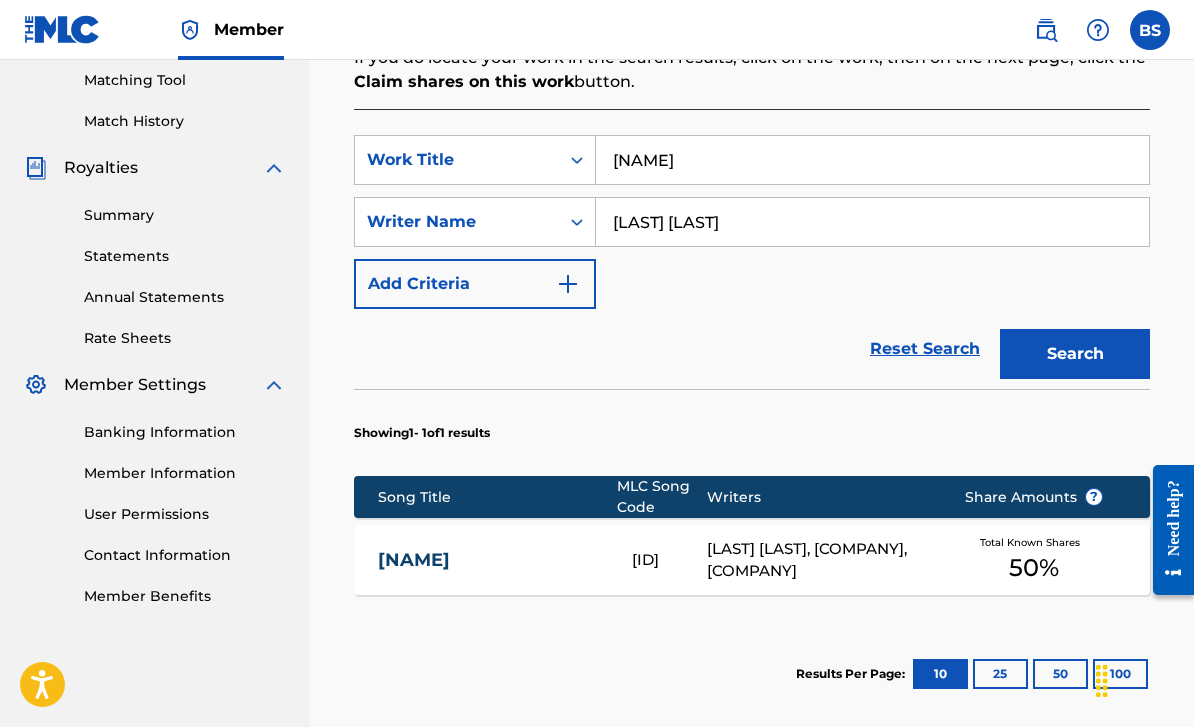 click on "[NAME]" at bounding box center (491, 560) 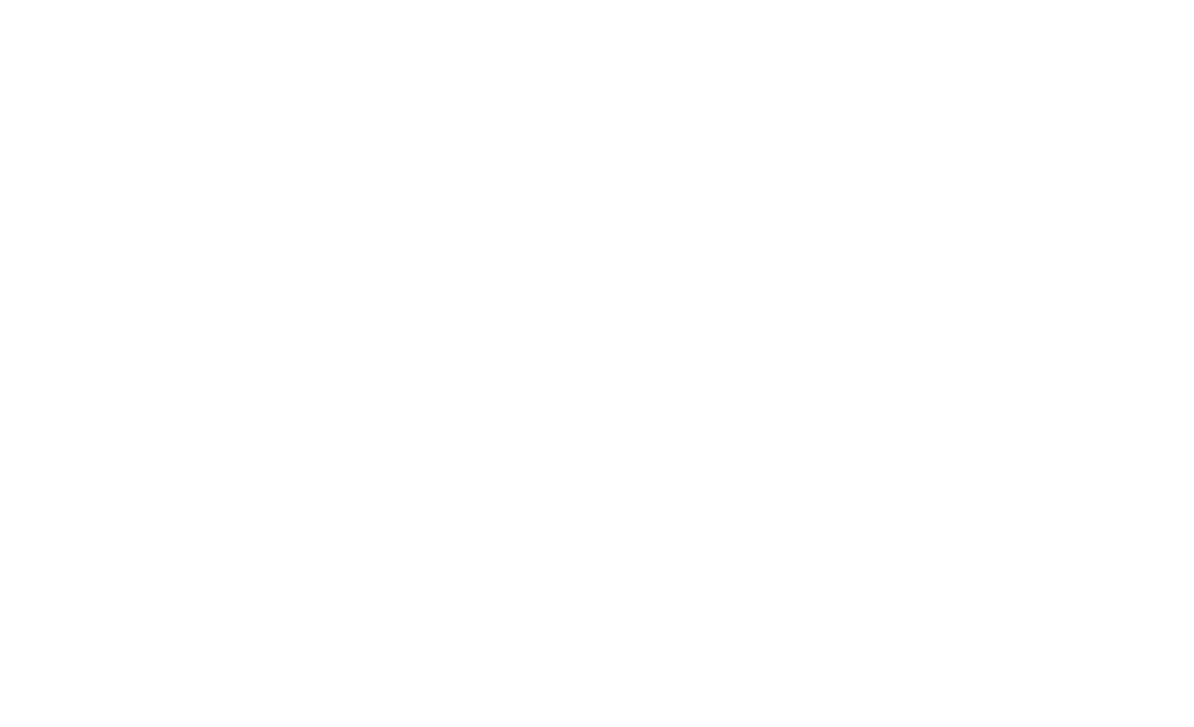 scroll, scrollTop: 1056, scrollLeft: 0, axis: vertical 